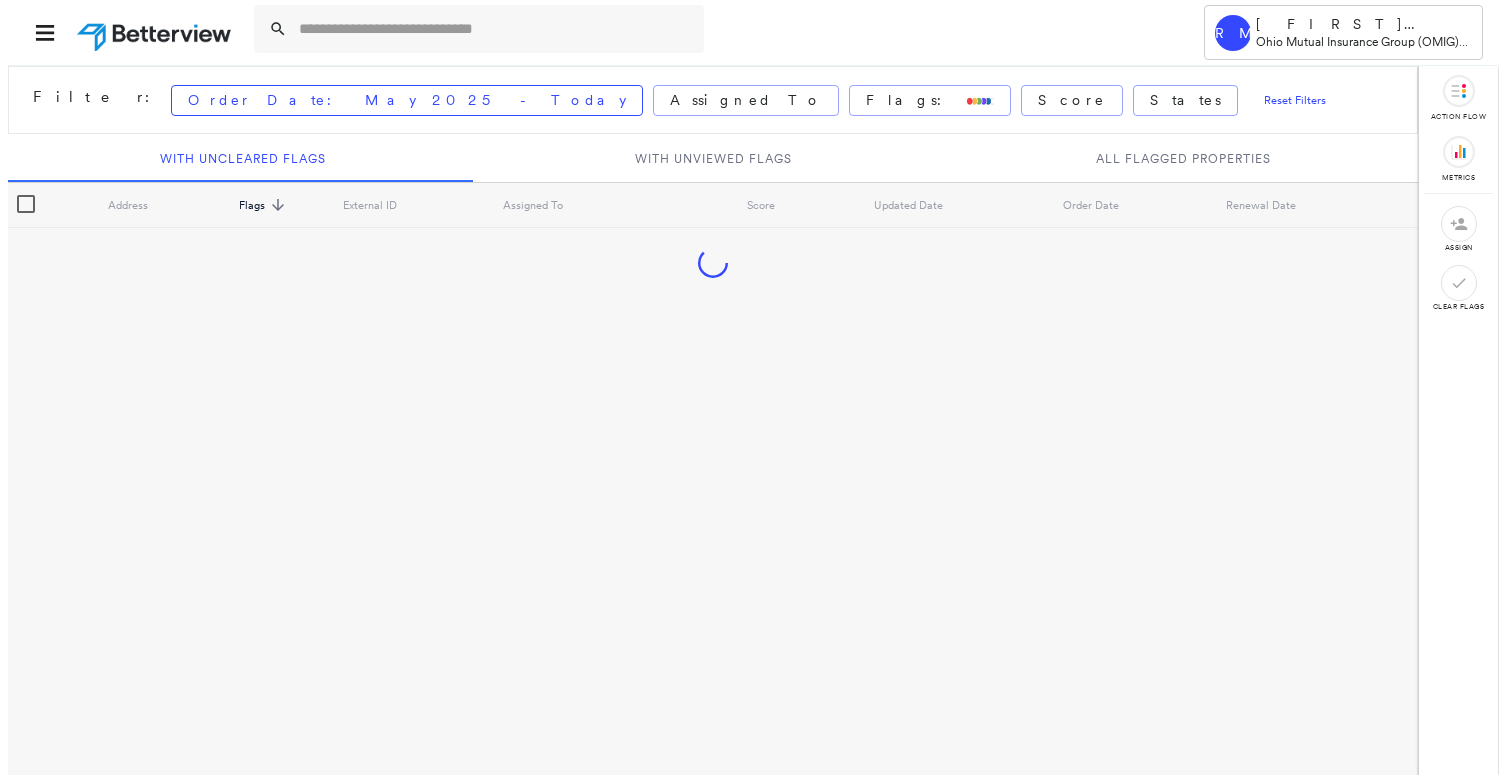 scroll, scrollTop: 0, scrollLeft: 0, axis: both 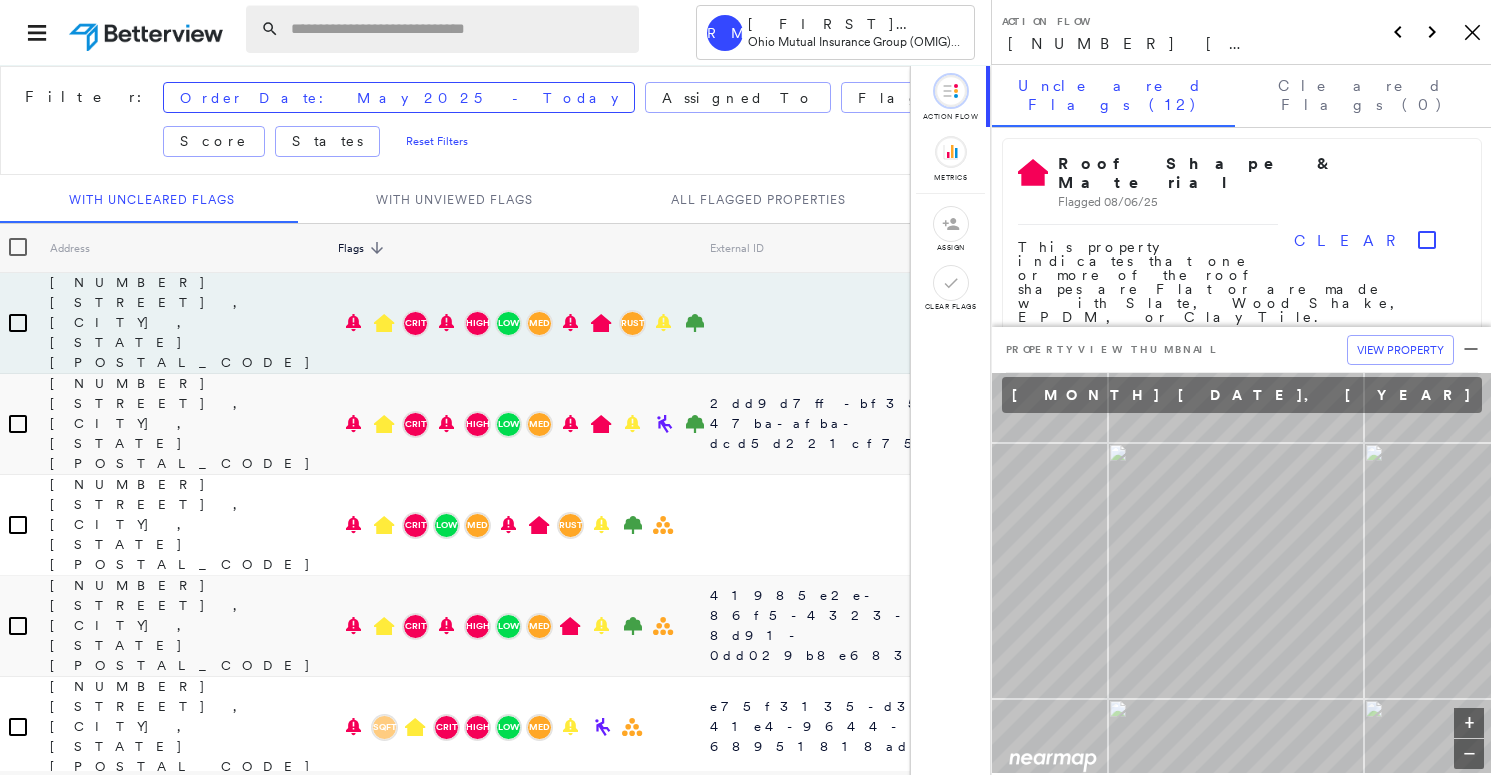 click at bounding box center (459, 29) 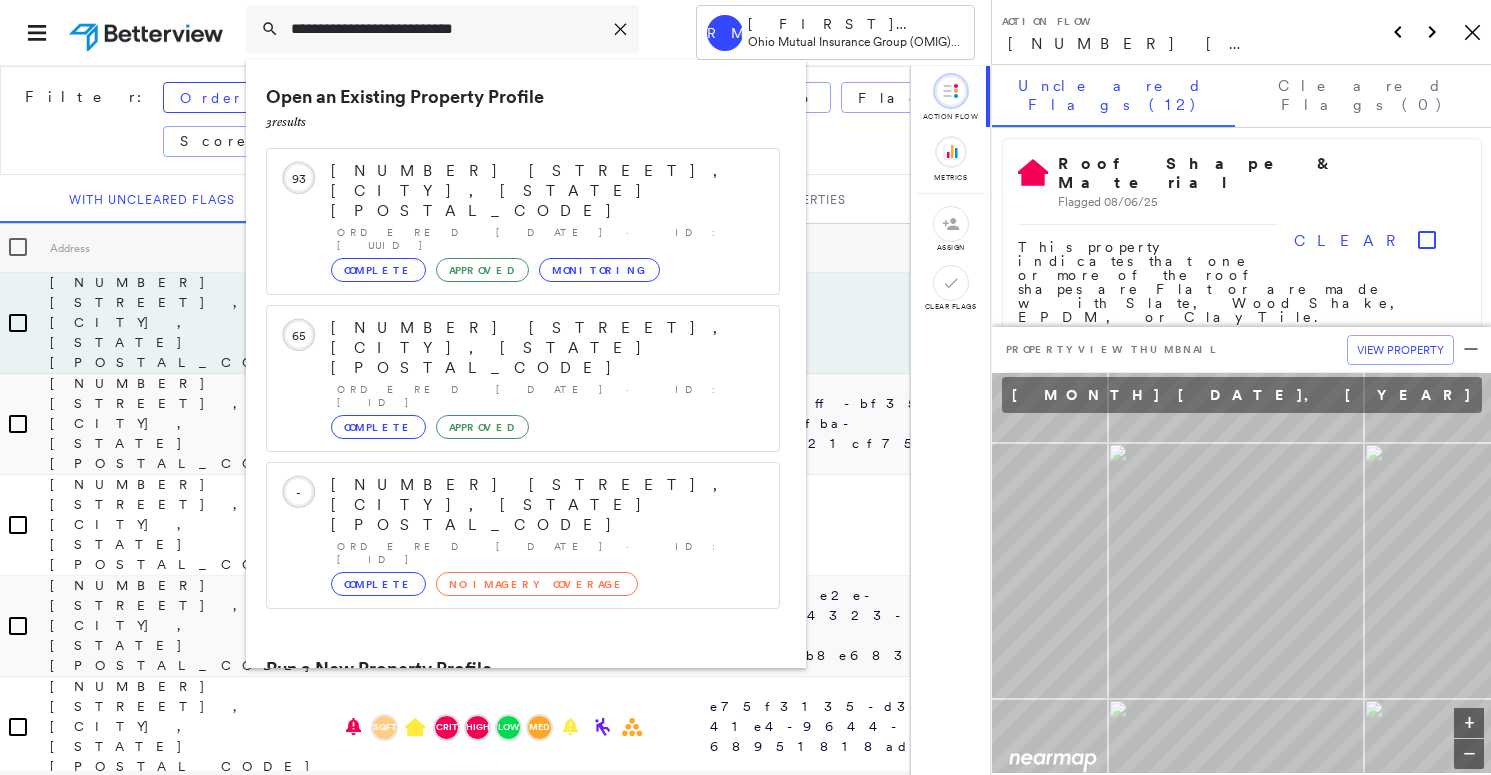 type on "**********" 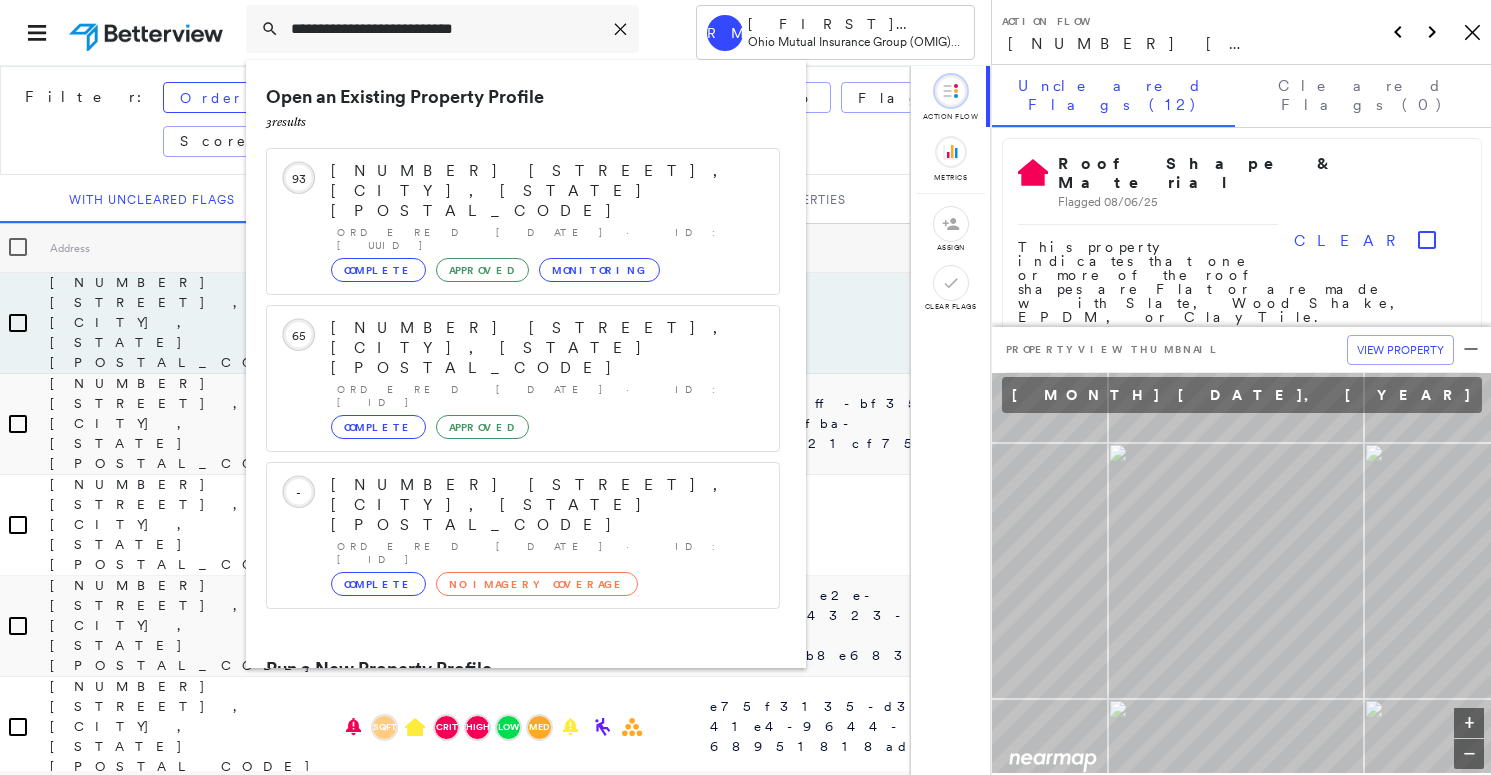 click on "[NUMBER] [STREET], [CITY], [STATE] [POSTAL_CODE]" at bounding box center [501, 745] 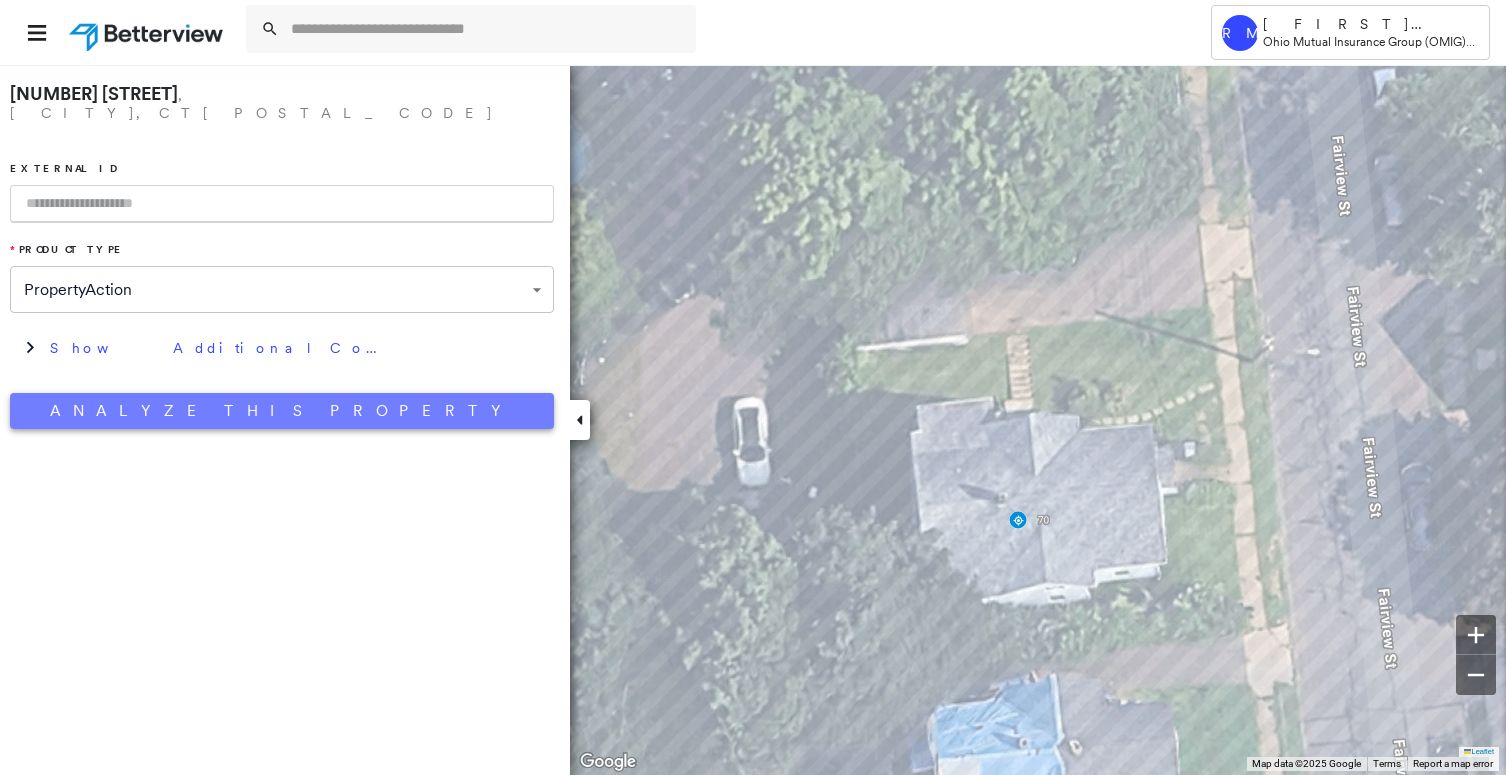 click on "Analyze This Property" at bounding box center [282, 411] 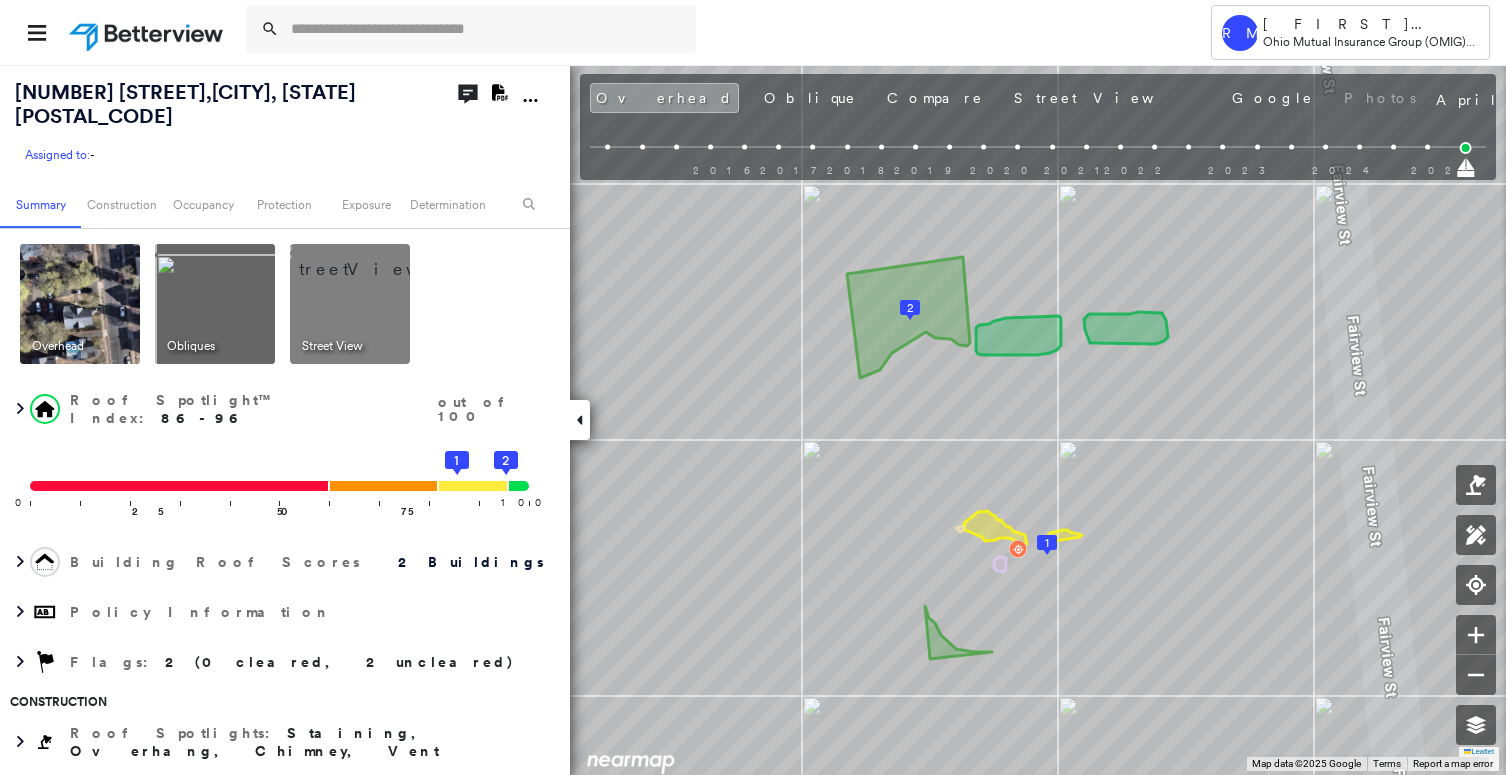 click at bounding box center (215, 304) 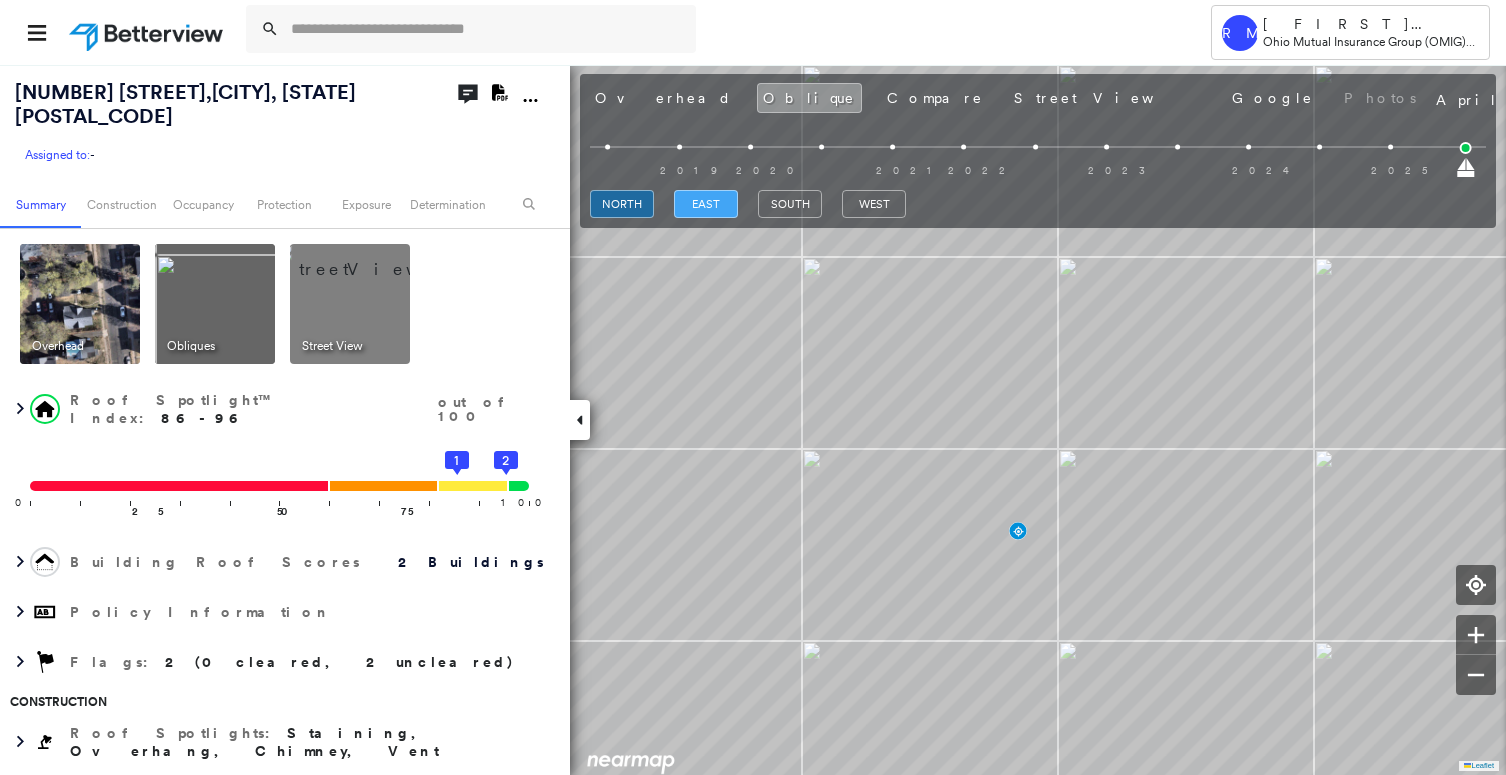 click on "east" at bounding box center [706, 204] 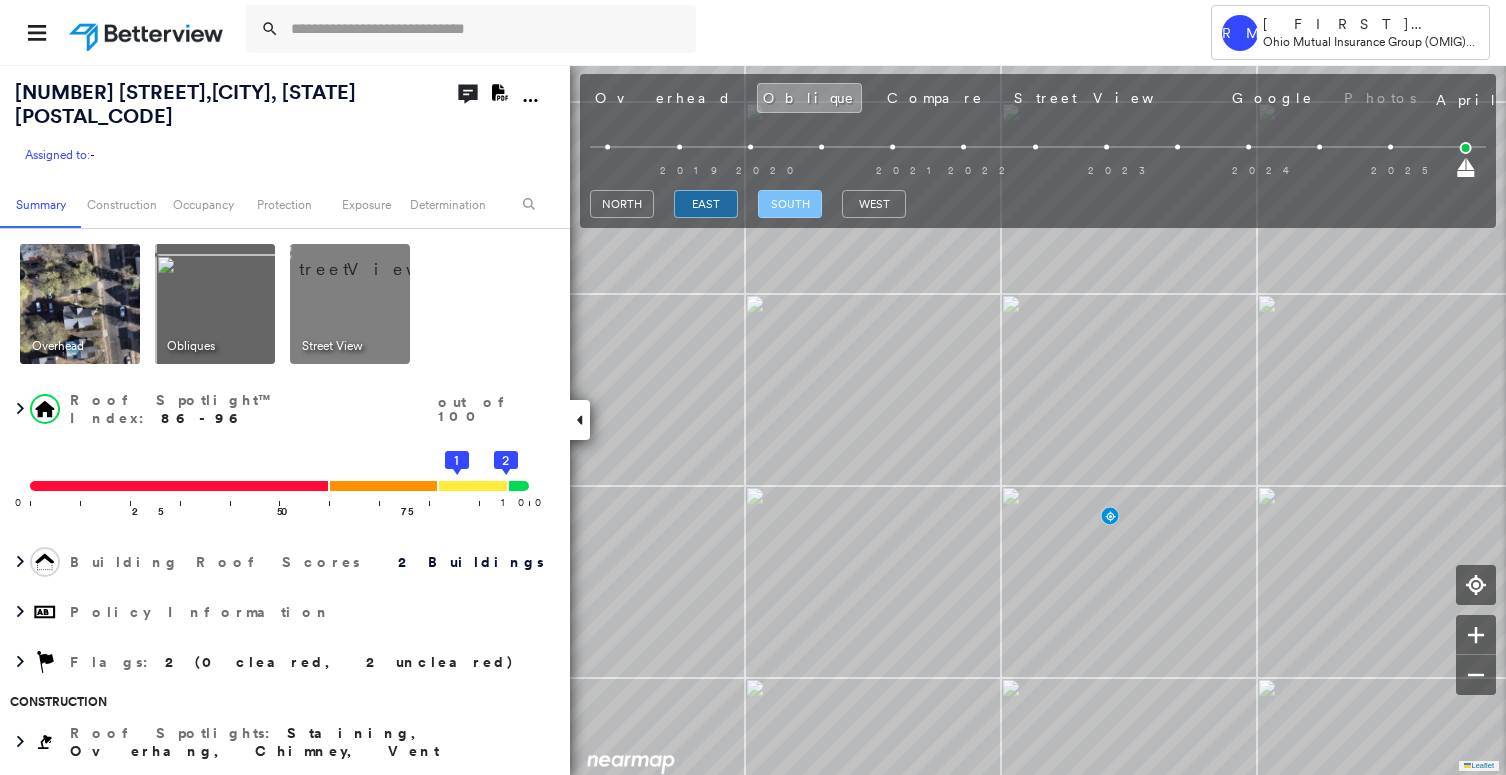 click on "south" at bounding box center [790, 204] 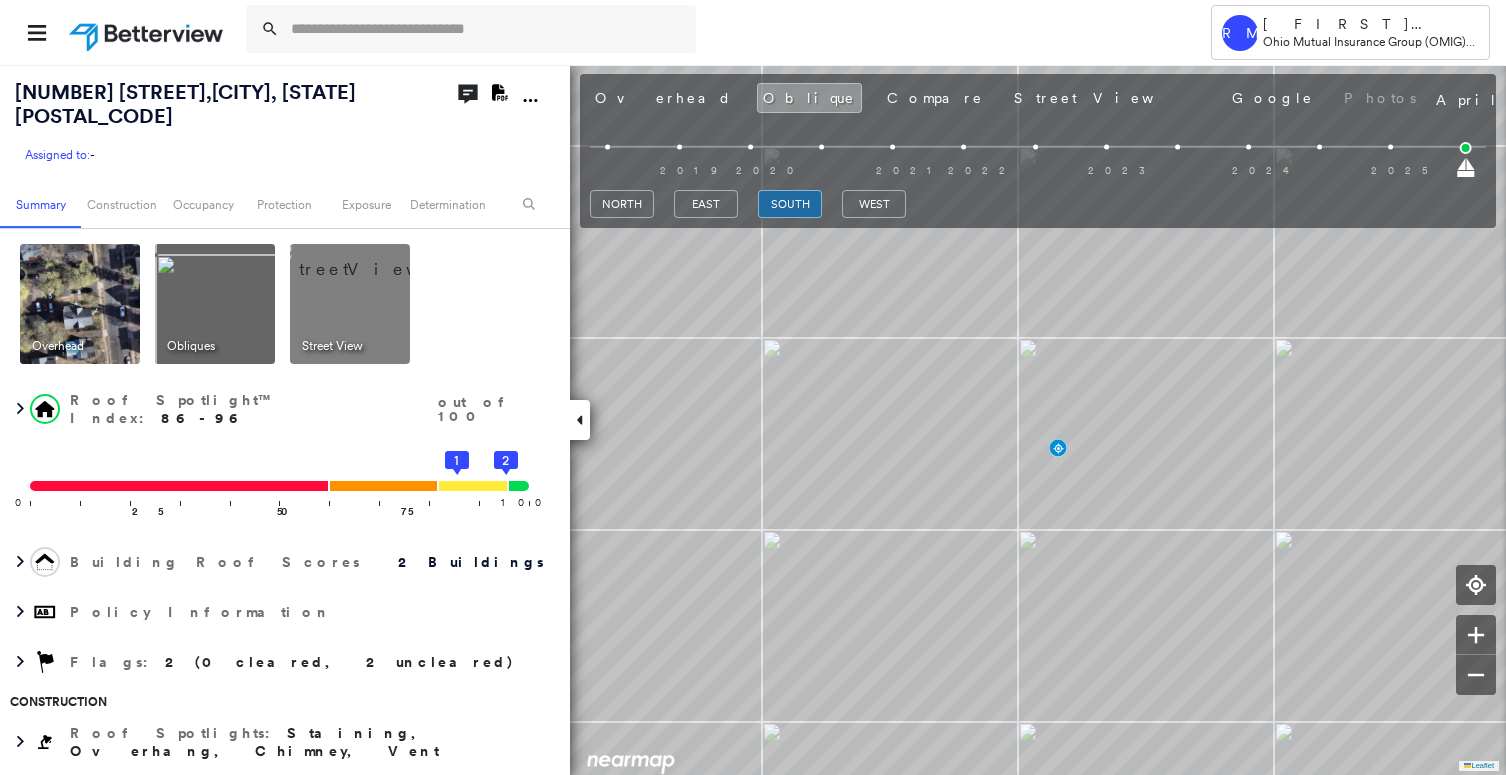 click at bounding box center (374, 259) 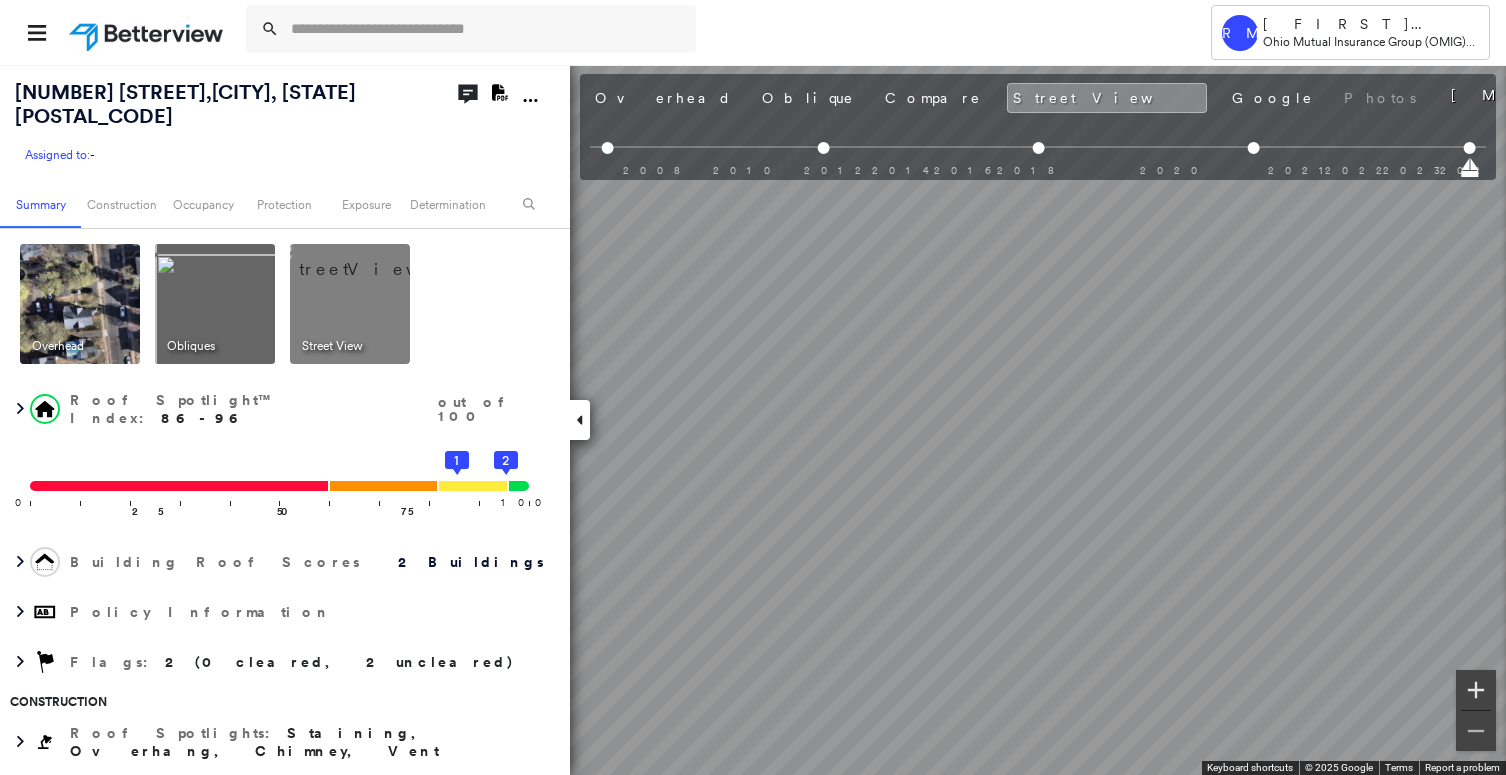 click at bounding box center [1476, 690] 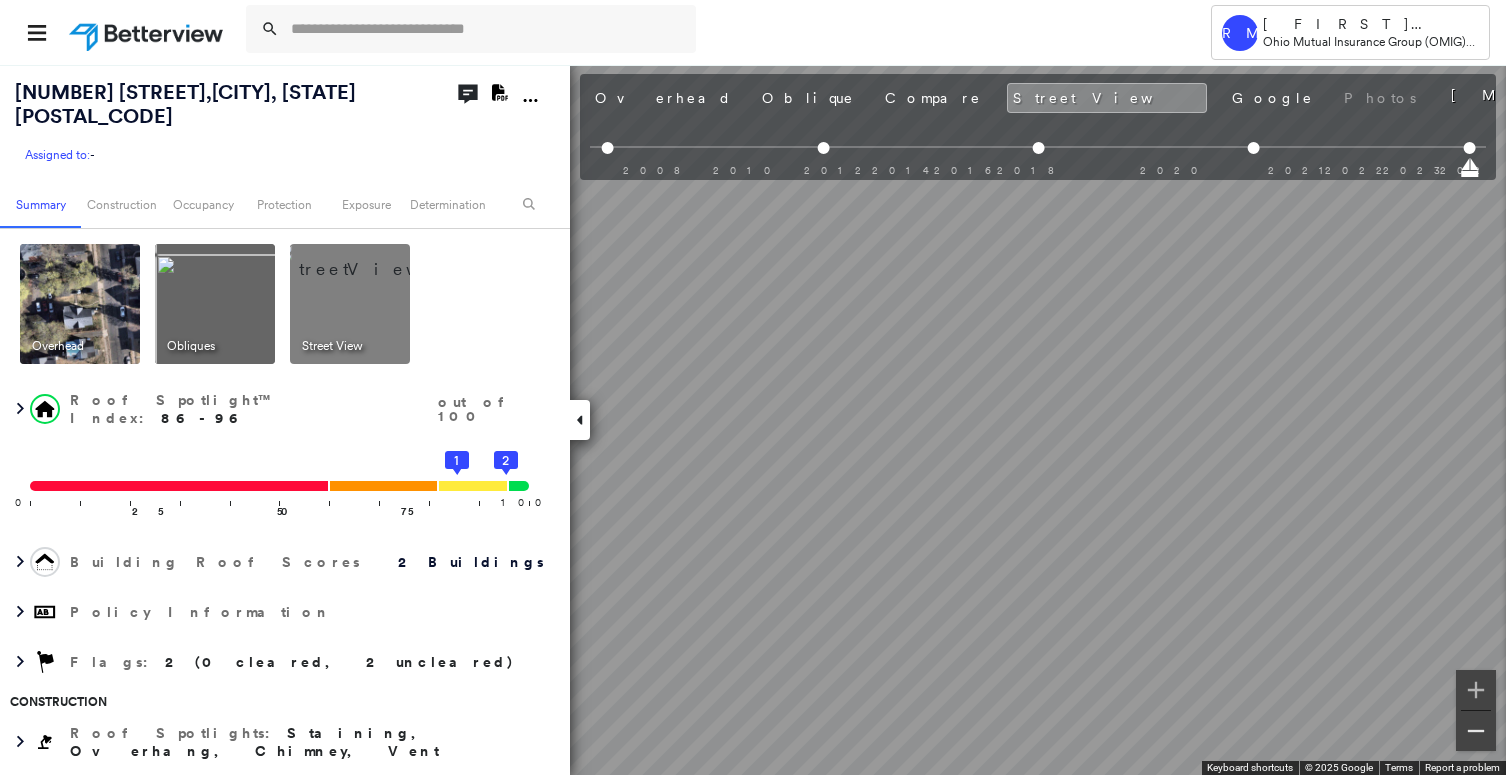 click at bounding box center (1476, 731) 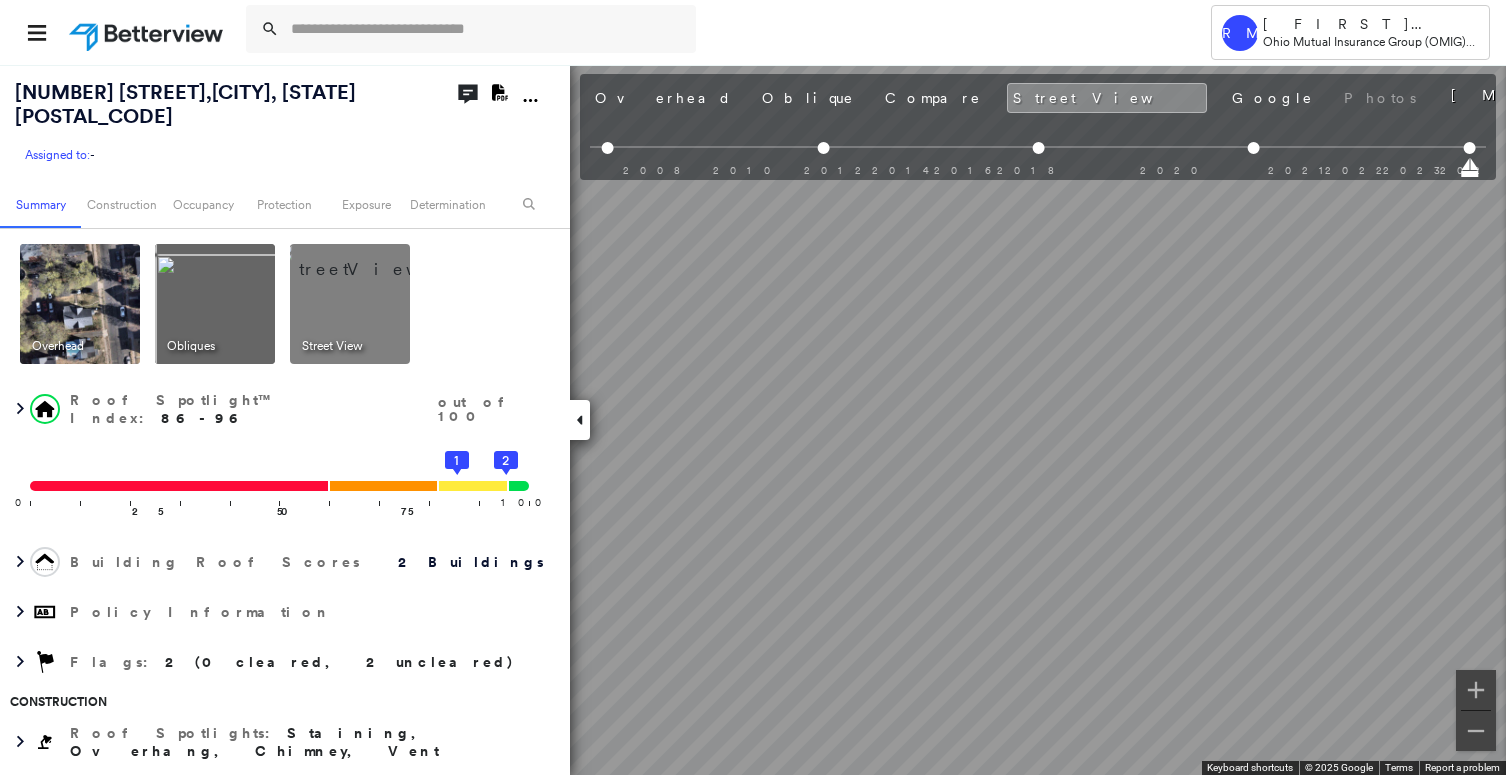 click on "Tower RM [FIRST] [LAST] Ohio Mutual Insurance Group (OMIG) - PL [NUMBER] [STREET] , [CITY], [STATE] [POSTAL_CODE] Assigned to: - Assigned to: - Assigned to: - Open Comments Download PDF Report Summary Construction Occupancy Protection Exposure Determination Overhead Obliques Street View Roof Spotlight™ Index : 86-96 out of 100 0 100 25 50 75 2 1 Building Roof Scores 2 Buildings Policy Information Flags : 2 (0 cleared, 2 uncleared) Construction Roof Spotlights : Staining, Overhang, Chimney, Vent Property Features : Car Roof Size & Shape : 2 buildings Occupancy Place Detail Protection Exposure FEMA Risk Index Additional Perils Determination Flags : 2 (0 cleared, 2 uncleared) Uncleared Flags (2) Cleared Flags (0) Tree Overhang Flagged [DATE] Clear Low Low Priority Roof Score Flagged [DATE] Clear Action Taken New Entry History Quote/New Business Terms & Conditions Added ACV Endorsement Added Cosmetic Endorsement Inspection/Loss Control Report Information Added to Inspection Survey General Save Save" at bounding box center [753, 387] 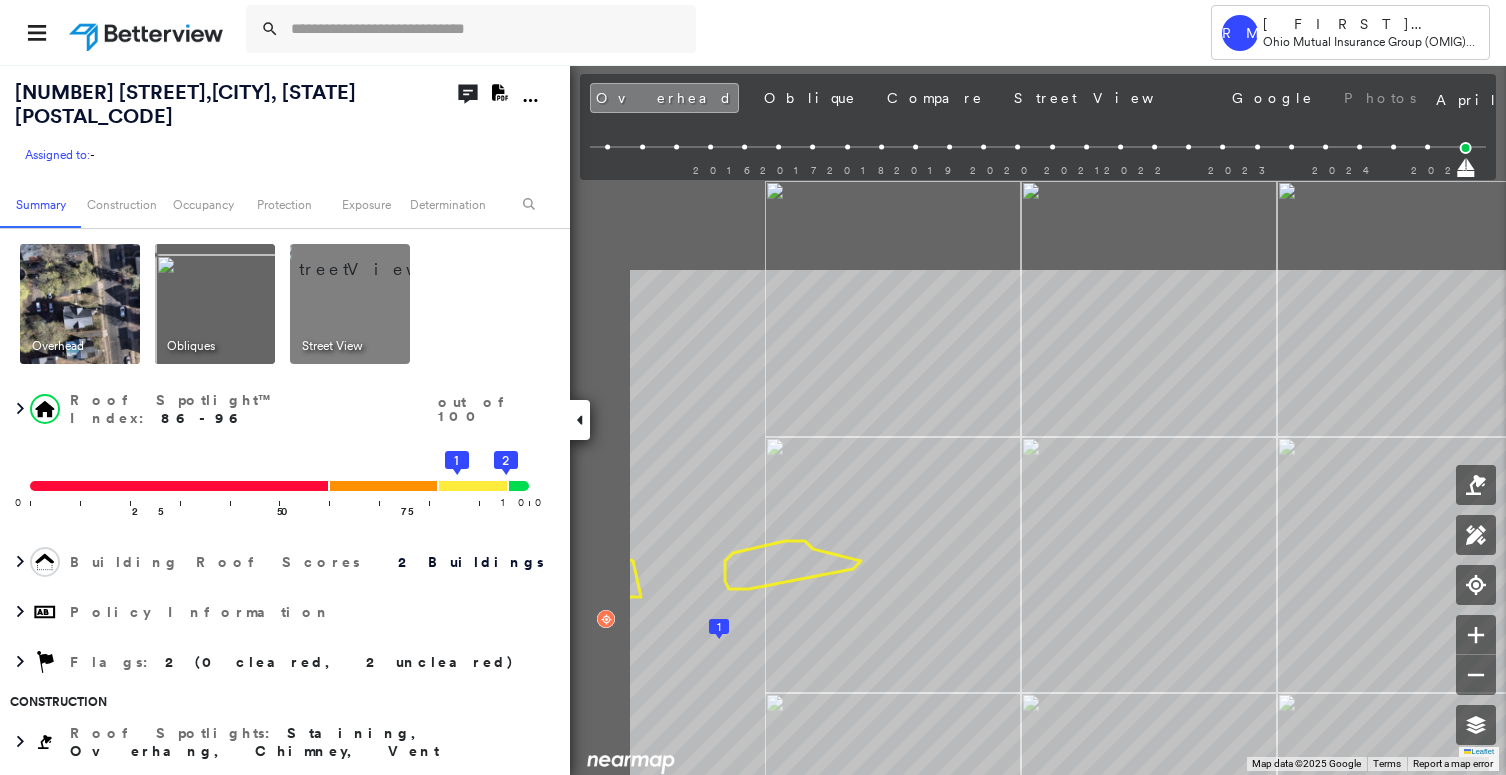 click on "Tower RM [FIRST] [LAST] Ohio Mutual Insurance Group (OMIG) - PL [NUMBER] [STREET] , [CITY], [STATE] [POSTAL_CODE] Assigned to: - Assigned to: - Assigned to: - Open Comments Download PDF Report Summary Construction Occupancy Protection Exposure Determination Overhead Obliques Street View Roof Spotlight™ Index : 86-96 out of 100 0 100 25 50 75 2 1 Building Roof Scores 2 Buildings Policy Information Flags : 2 (0 cleared, 2 uncleared) Construction Roof Spotlights : Staining, Overhang, Chimney, Vent Property Features : Car Roof Size & Shape : 2 buildings Occupancy Place Detail Protection Exposure FEMA Risk Index Additional Perils Determination Flags : 2 (0 cleared, 2 uncleared) Uncleared Flags (2) Cleared Flags (0) Tree Overhang Flagged [DATE] Clear Low Low Priority Roof Score Flagged [DATE] Clear Action Taken New Entry History Quote/New Business Terms & Conditions Added ACV Endorsement Added Cosmetic Endorsement Inspection/Loss Control Report Information Added to Inspection Survey General Save Save" at bounding box center [753, 387] 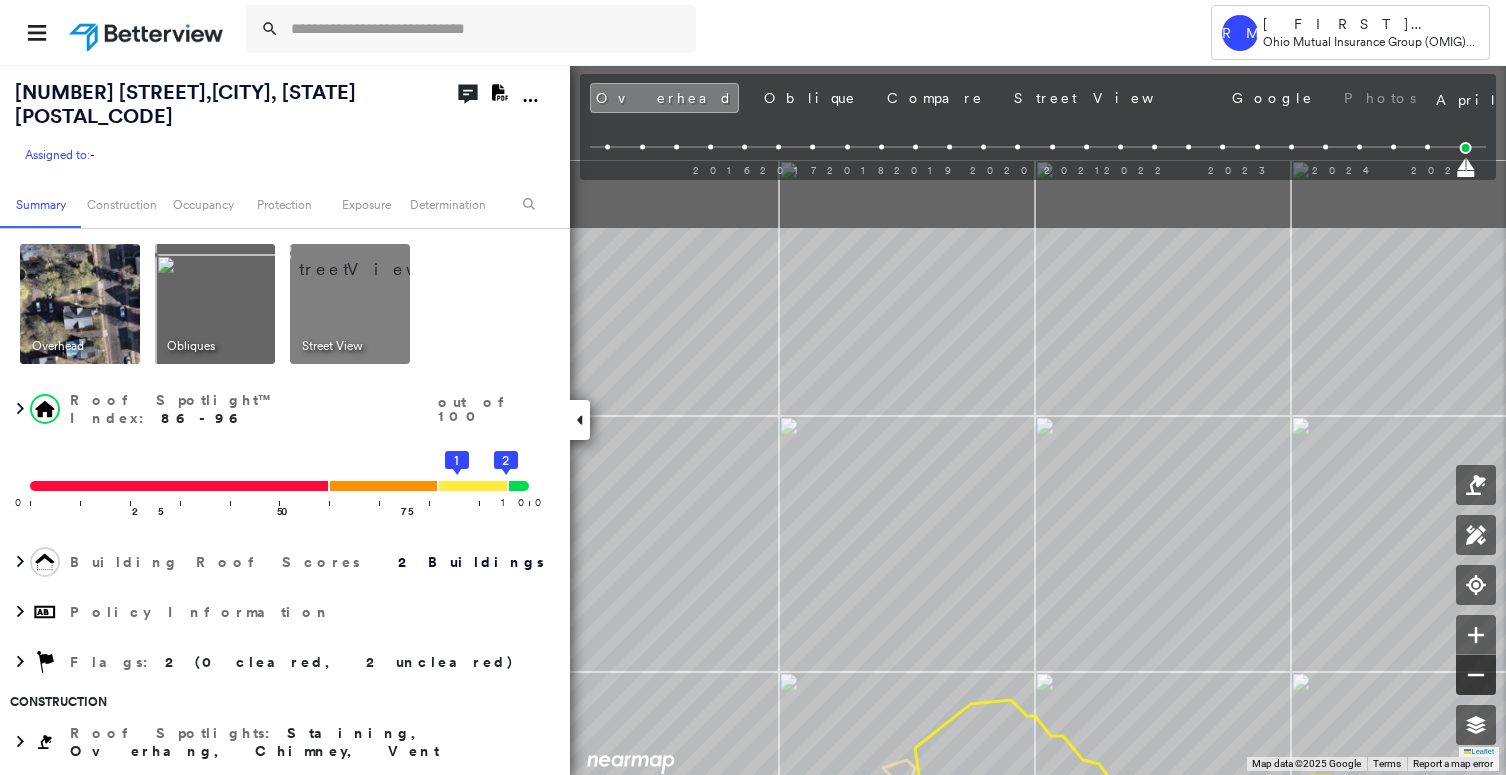click on "1
2
Leaflet Keyboard shortcuts Map Data Map data ©2025 Google Map data ©2025 Google 2 m  Click to toggle between metric and imperial units Terms Report a map error To navigate, press the arrow keys." at bounding box center [753, 419] 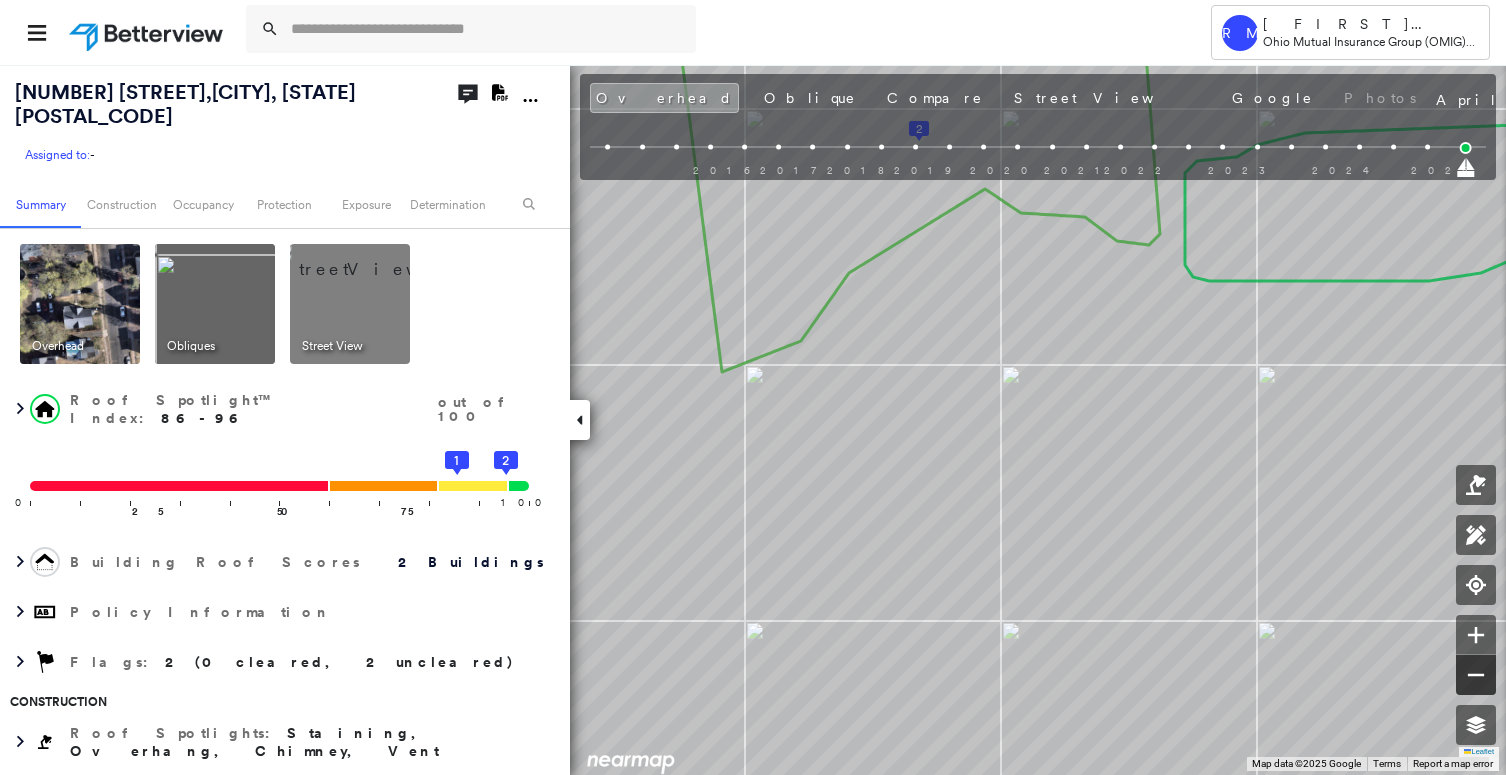 click 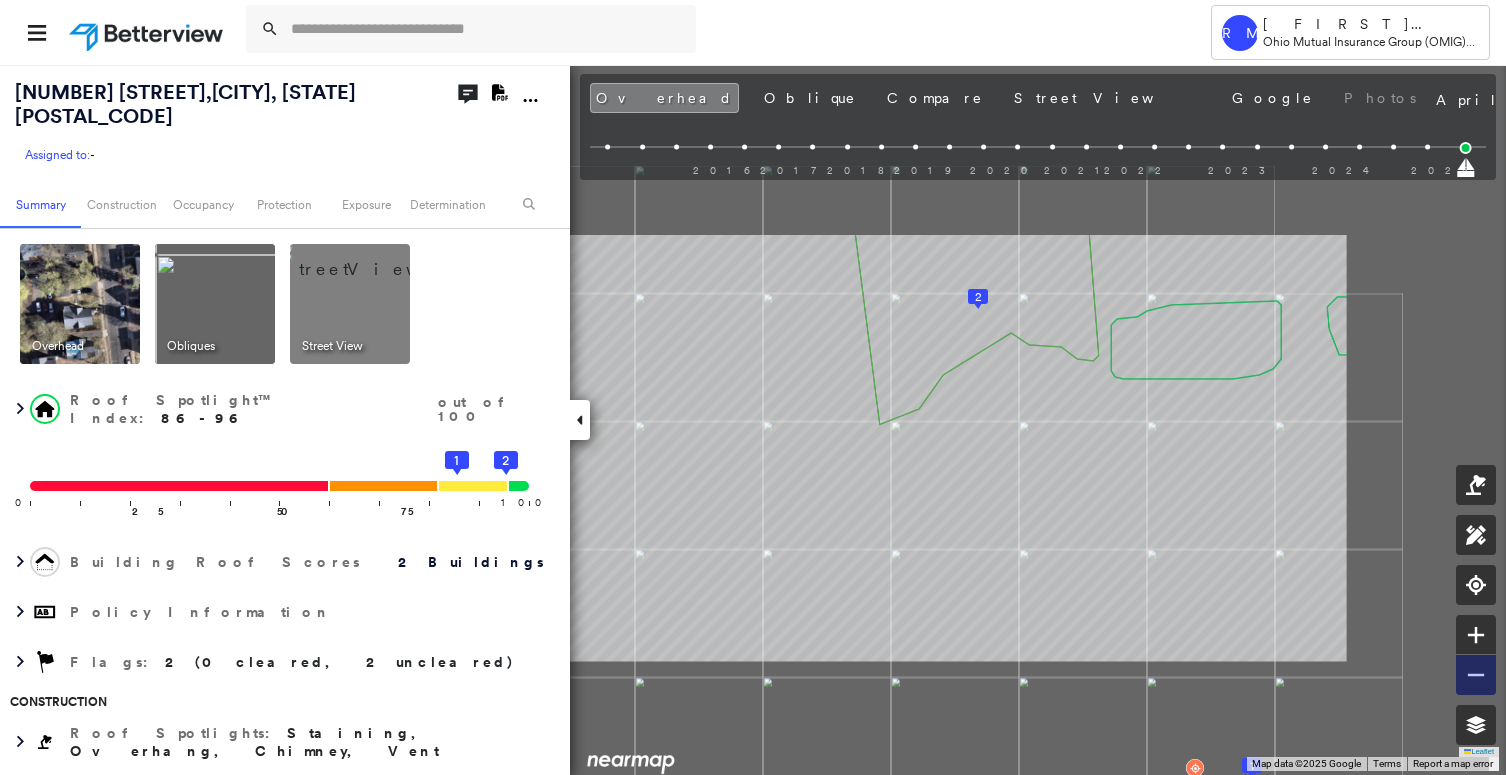 click 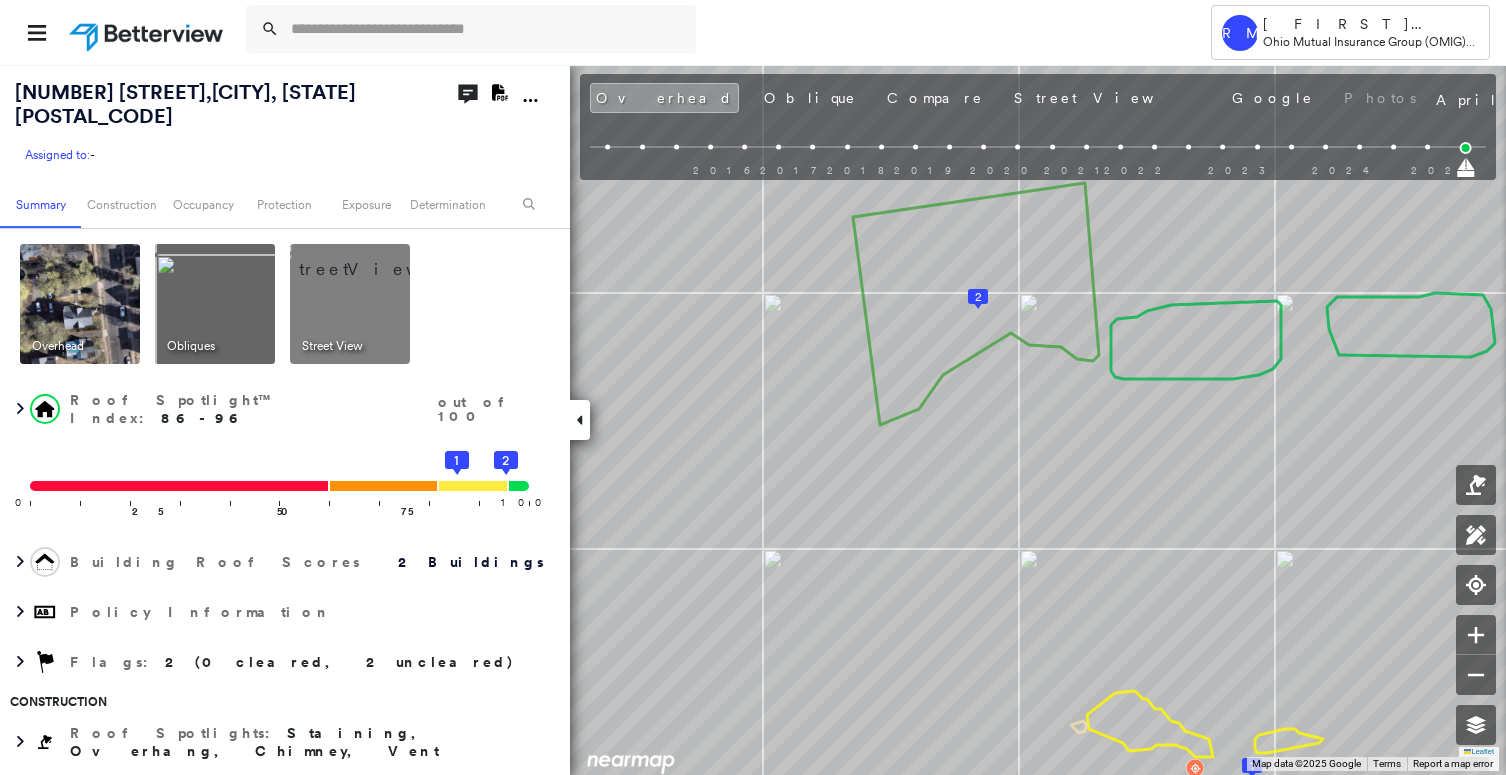 click at bounding box center [215, 304] 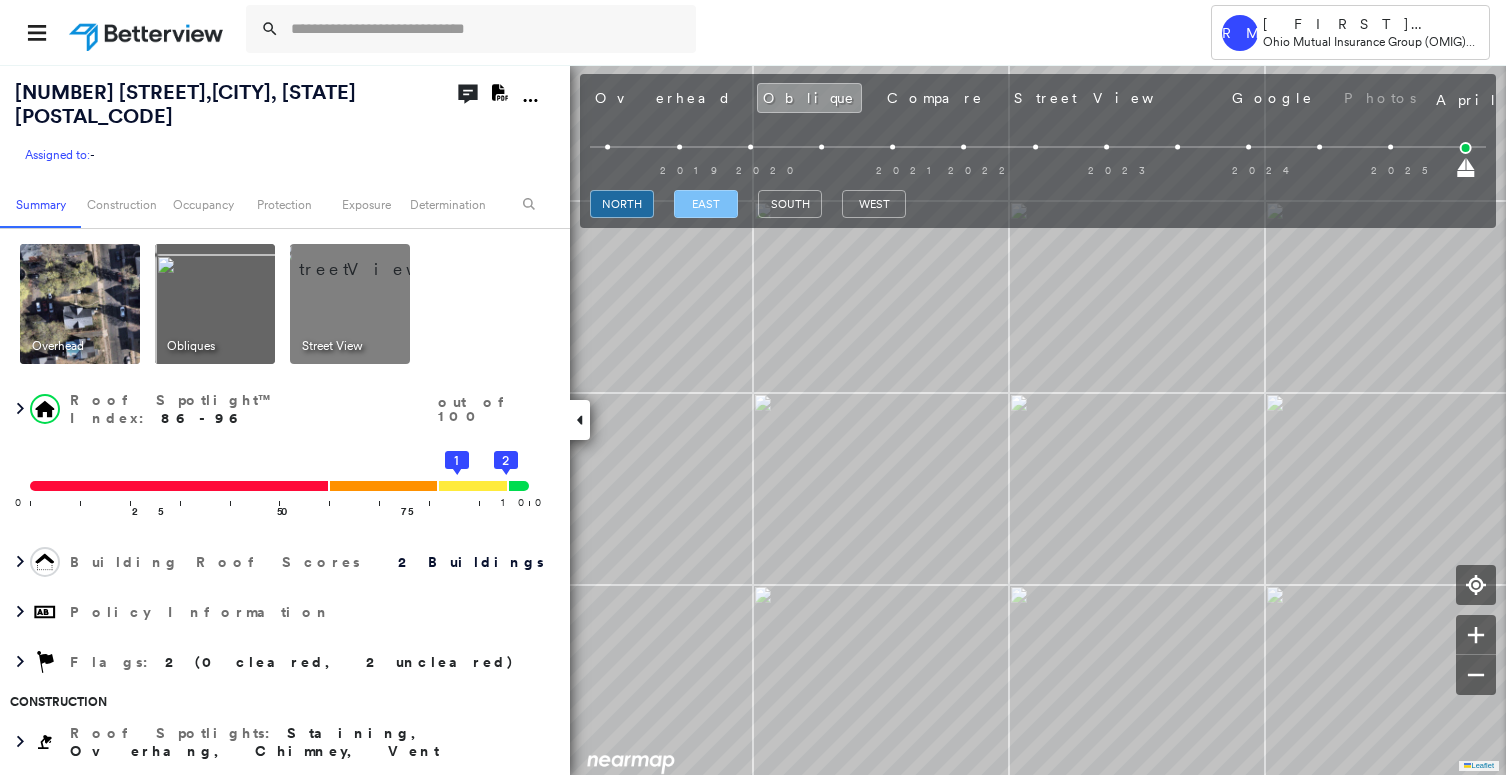 click on "east" at bounding box center [706, 204] 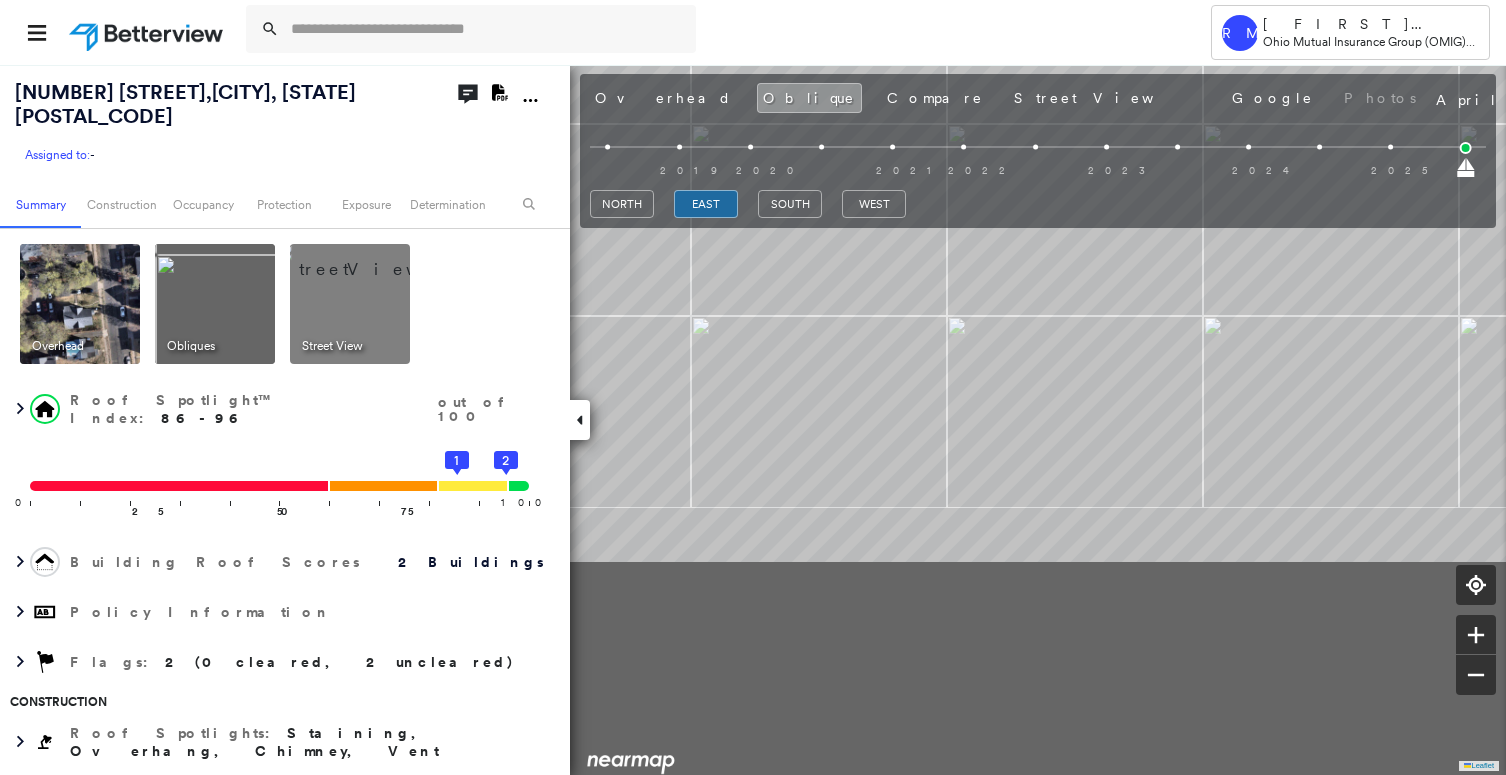 click on "[NUMBER] [STREET] , [CITY], [STATE] [POSTAL_CODE] Assigned to: - Assigned to: - Assigned to: - Open Comments Download PDF Report Summary Construction Occupancy Protection Exposure Determination Overhead Obliques Street View Roof Spotlight™ Index : 86-96 out of 100 0 100 25 50 75 2 1 Building Roof Scores 2 Buildings Policy Information Flags : 2 (0 cleared, 2 uncleared) Construction Roof Spotlights : Staining, Overhang, Chimney, Vent Property Features : Car Roof Size & Shape : 2 buildings Occupancy Place Detail Protection Exposure FEMA Risk Index Additional Perils Determination Flags : 2 (0 cleared, 2 uncleared) Uncleared Flags (2) Cleared Flags (0) Tree Overhang Flagged [DATE] Clear Low Low Priority Roof Score Flagged [DATE] Clear Action Taken New Entry History Quote/New Business Terms & Conditions Added ACV Endorsement Added Cosmetic Endorsement Inspection/Loss Control Report Information Added to Inspection Survey Onsite Inspection Ordered Determined No Inspection Needed General Save Renewal General" at bounding box center [753, 419] 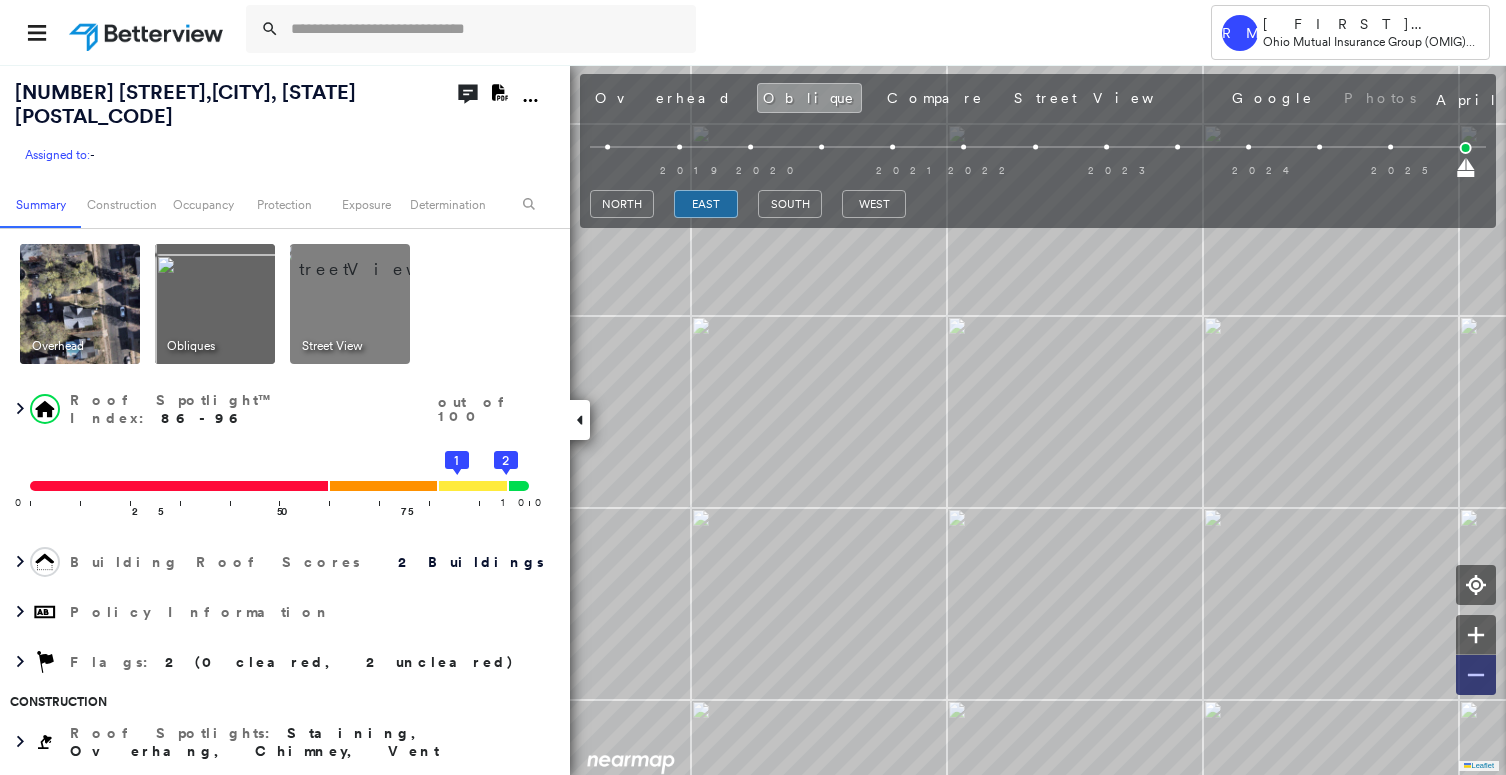 click 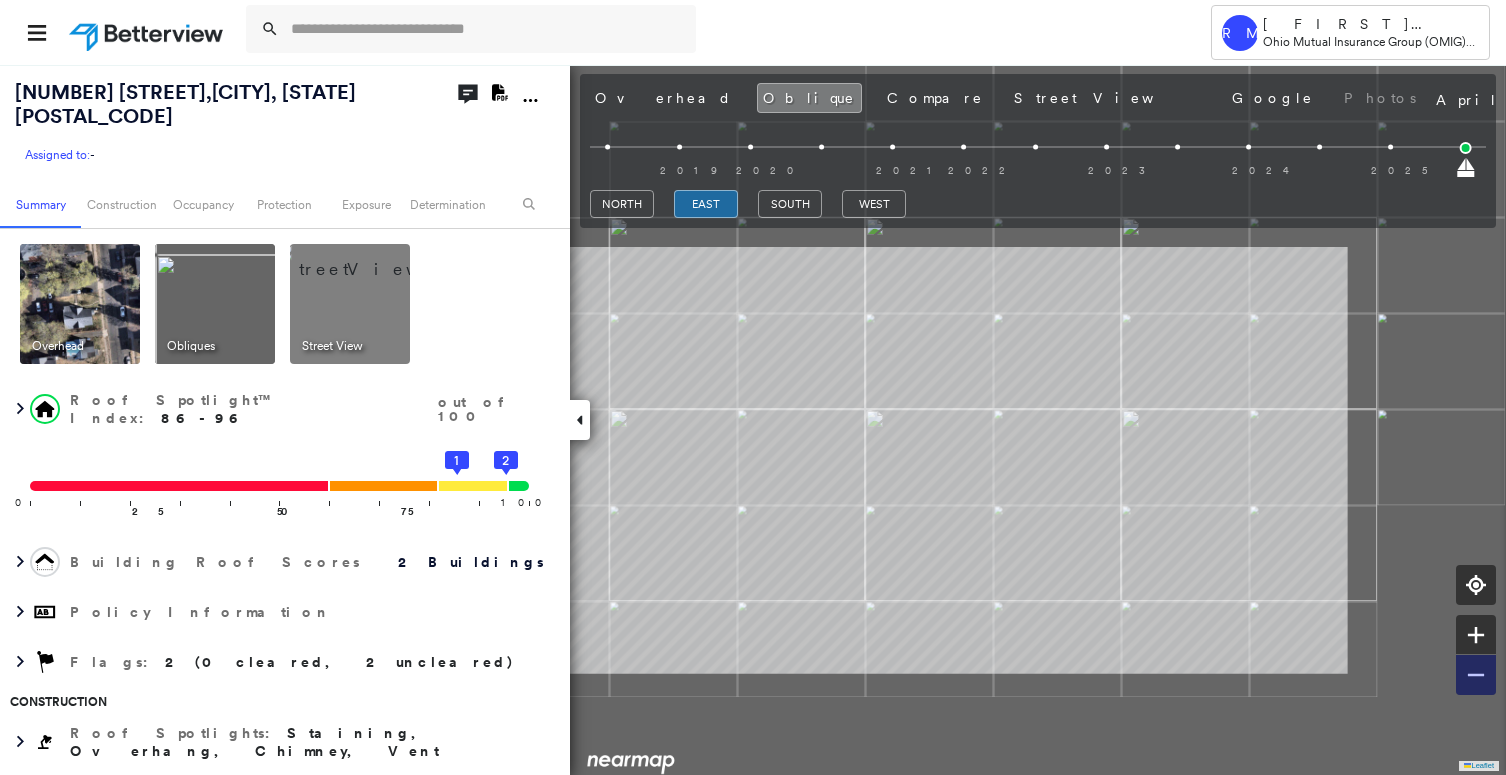 click 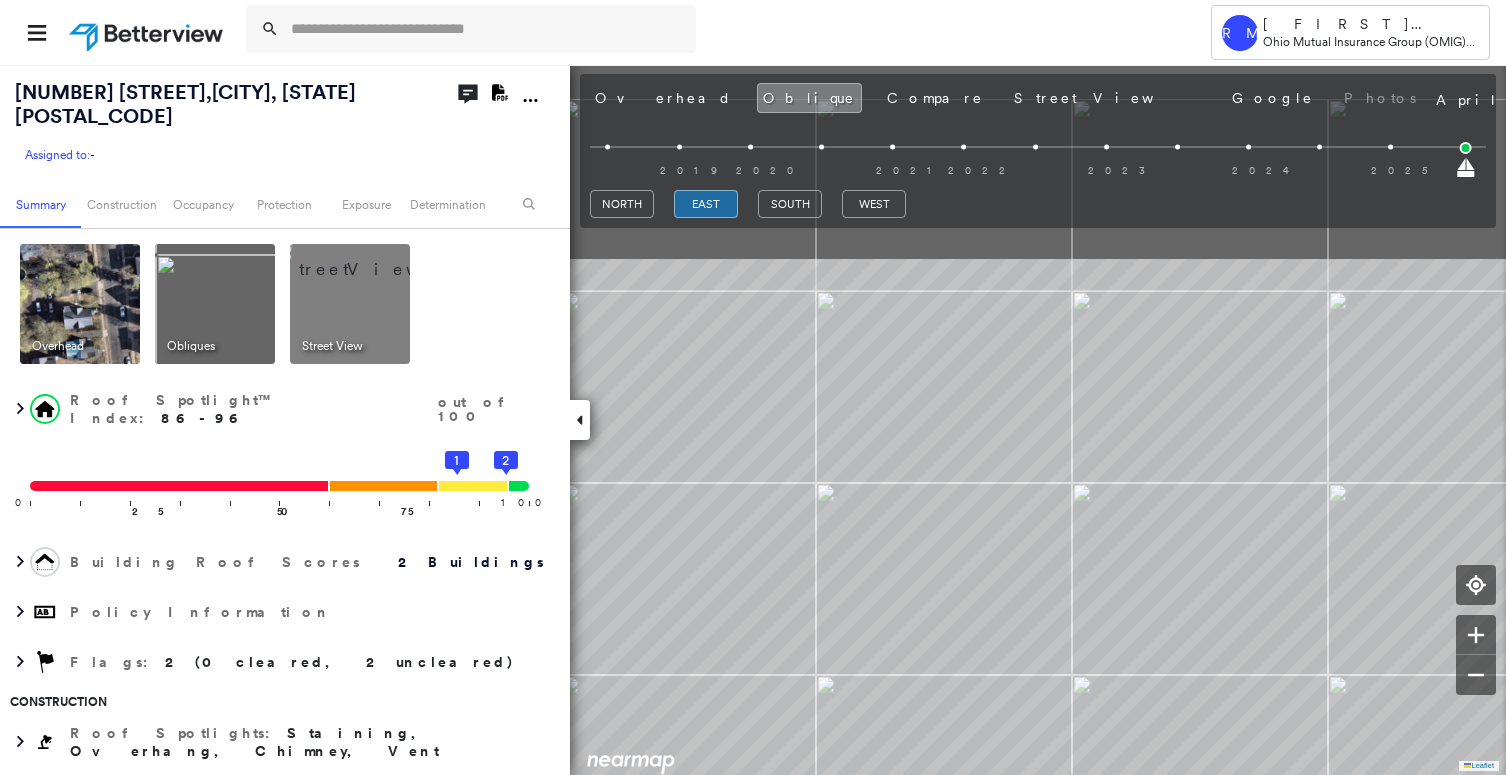 click on "Tower RM [FIRST] [LAST] Ohio Mutual Insurance Group (OMIG) - PL [NUMBER] [STREET] , [CITY], [STATE] [POSTAL_CODE] Assigned to: - Assigned to: - Assigned to: - Open Comments Download PDF Report Summary Construction Occupancy Protection Exposure Determination Overhead Obliques Street View Roof Spotlight™ Index : 86-96 out of 100 0 100 25 50 75 2 1 Building Roof Scores 2 Buildings Policy Information Flags : 2 (0 cleared, 2 uncleared) Construction Roof Spotlights : Staining, Overhang, Chimney, Vent Property Features : Car Roof Size & Shape : 2 buildings Occupancy Place Detail Protection Exposure FEMA Risk Index Additional Perils Determination Flags : 2 (0 cleared, 2 uncleared) Uncleared Flags (2) Cleared Flags (0) Tree Overhang Flagged [DATE] Clear Low Low Priority Roof Score Flagged [DATE] Clear Action Taken New Entry History Quote/New Business Terms & Conditions Added ACV Endorsement Added Cosmetic Endorsement Inspection/Loss Control Report Information Added to Inspection Survey General Save Save" at bounding box center [753, 387] 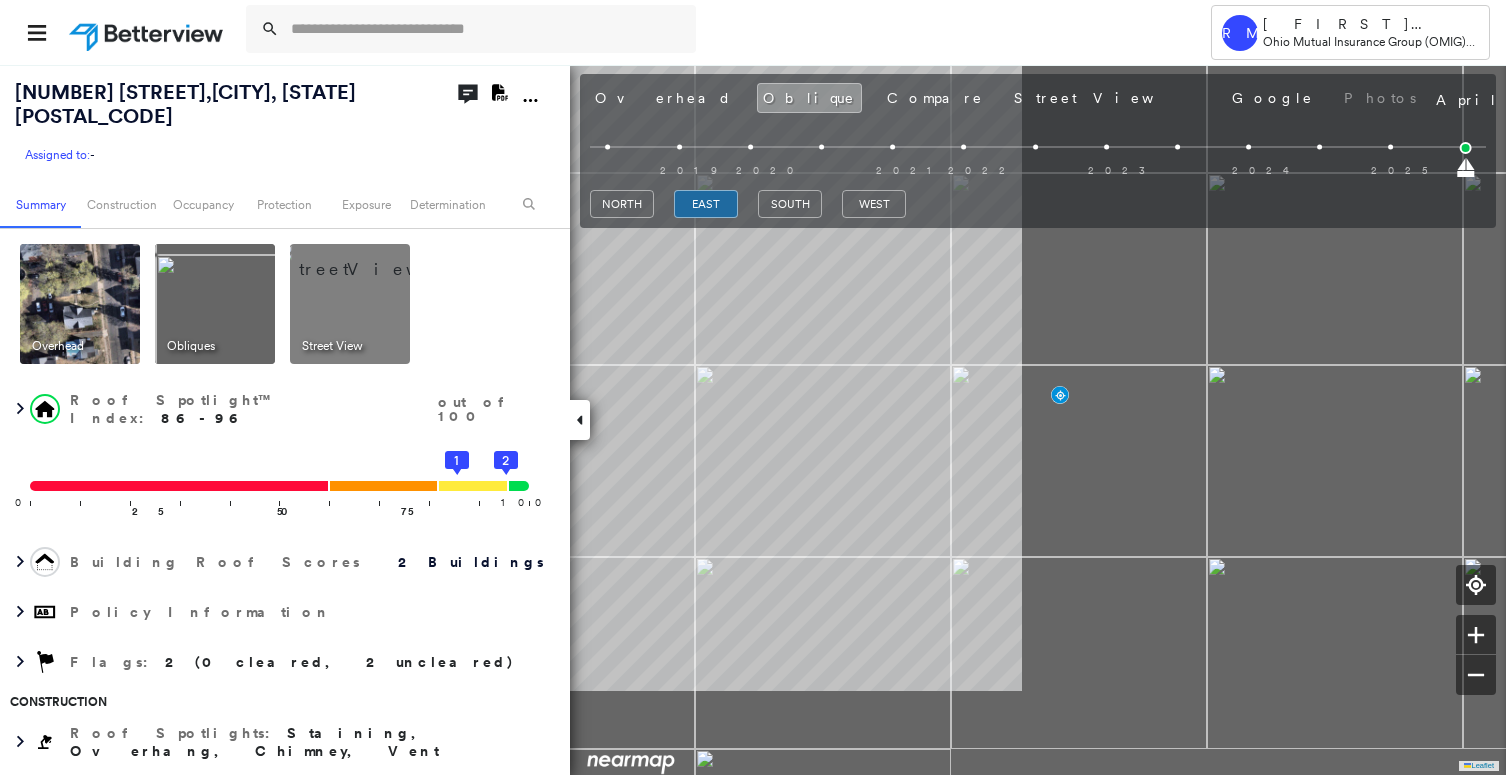 click on "[NUMBER] [STREET] , [CITY], [STATE] [POSTAL_CODE] Assigned to: - Assigned to: - Assigned to: - Open Comments Download PDF Report Summary Construction Occupancy Protection Exposure Determination Overhead Obliques Street View Roof Spotlight™ Index : 86-96 out of 100 0 100 25 50 75 2 1 Building Roof Scores 2 Buildings Policy Information Flags : 2 (0 cleared, 2 uncleared) Construction Roof Spotlights : Staining, Overhang, Chimney, Vent Property Features : Car Roof Size & Shape : 2 buildings Occupancy Place Detail Protection Exposure FEMA Risk Index Additional Perils Determination Flags : 2 (0 cleared, 2 uncleared) Uncleared Flags (2) Cleared Flags (0) Tree Overhang Flagged [DATE] Clear Low Low Priority Roof Score Flagged [DATE] Clear Action Taken New Entry History Quote/New Business Terms & Conditions Added ACV Endorsement Added Cosmetic Endorsement Inspection/Loss Control Report Information Added to Inspection Survey Onsite Inspection Ordered Determined No Inspection Needed General Save Renewal General" at bounding box center [753, 419] 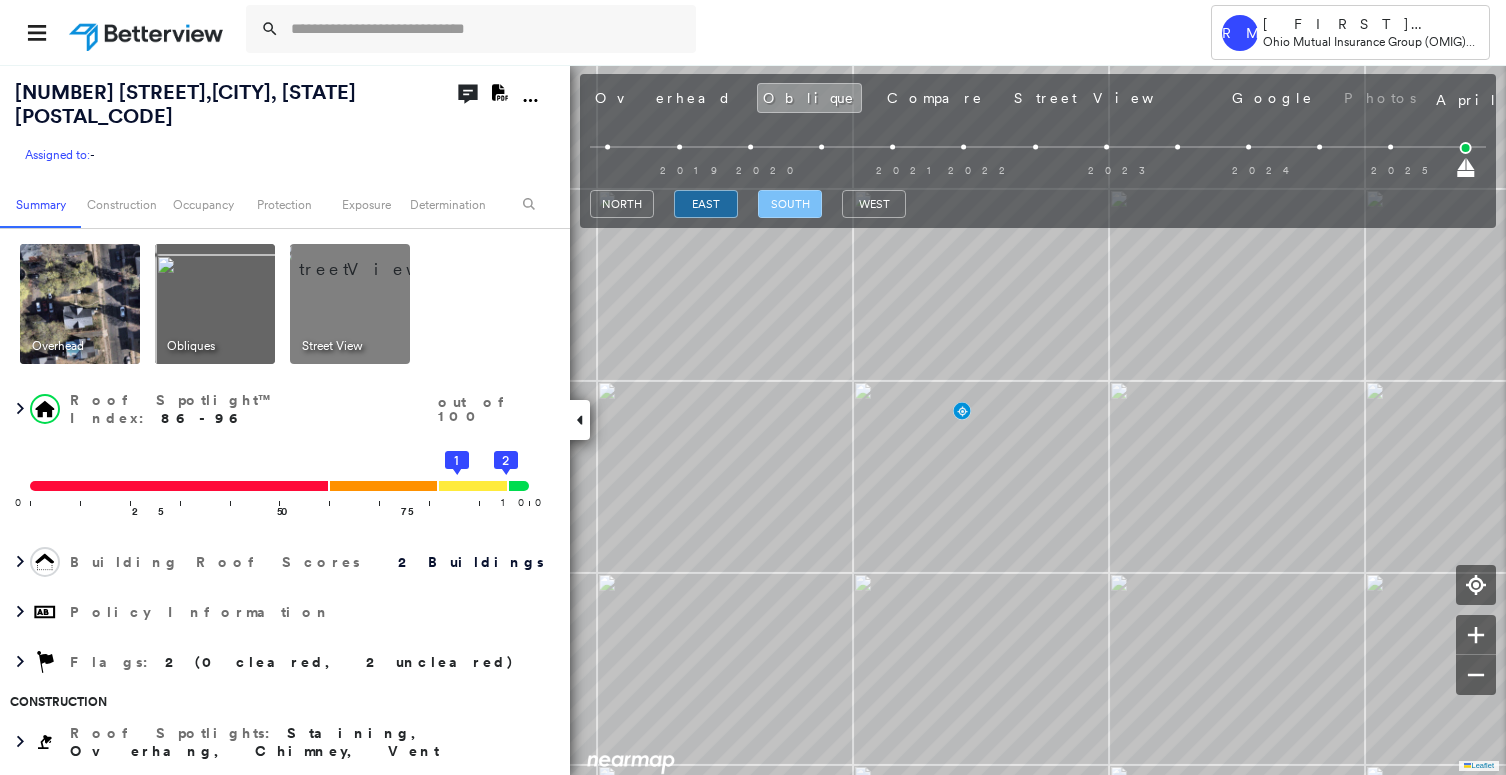 click on "south" at bounding box center [790, 204] 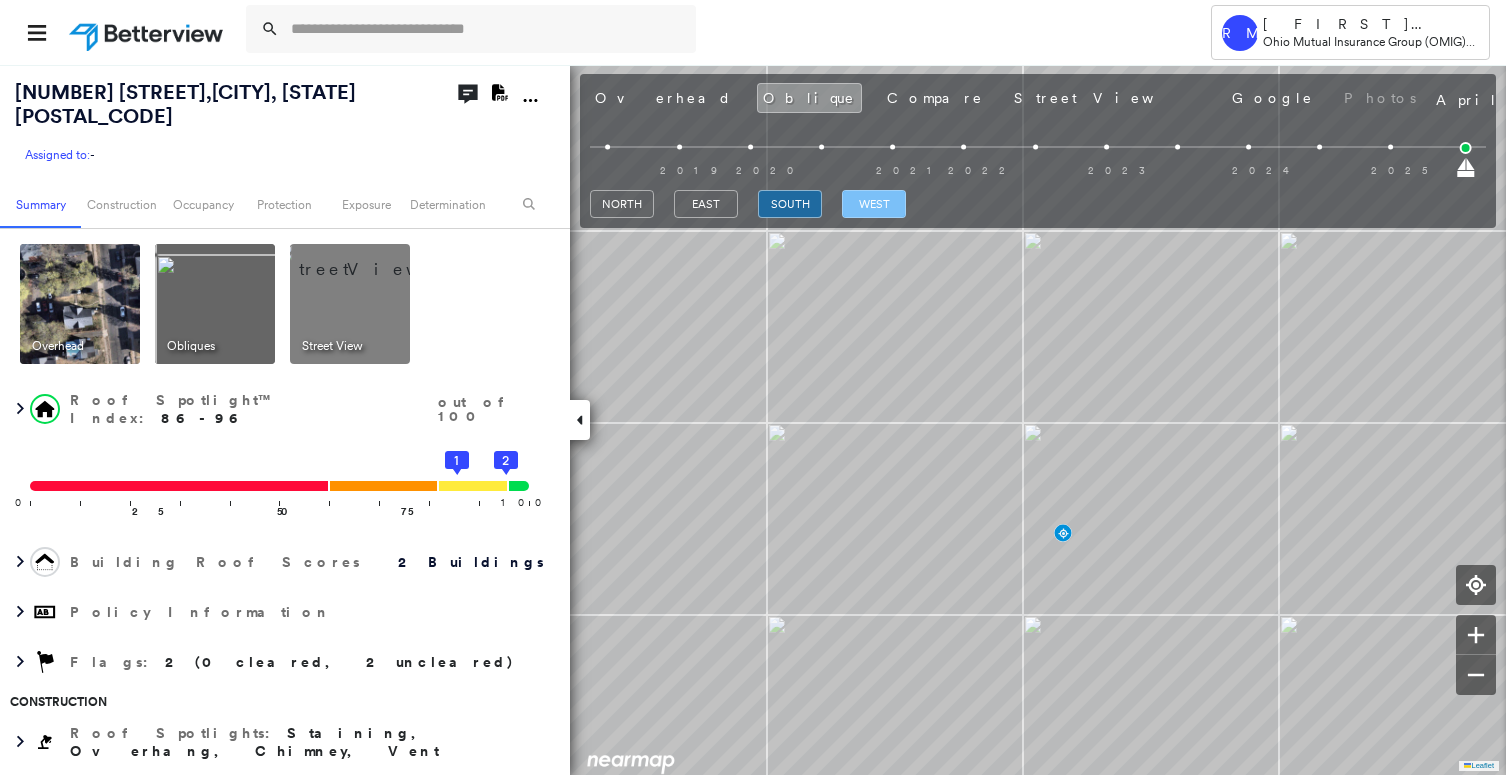 click on "west" at bounding box center [874, 204] 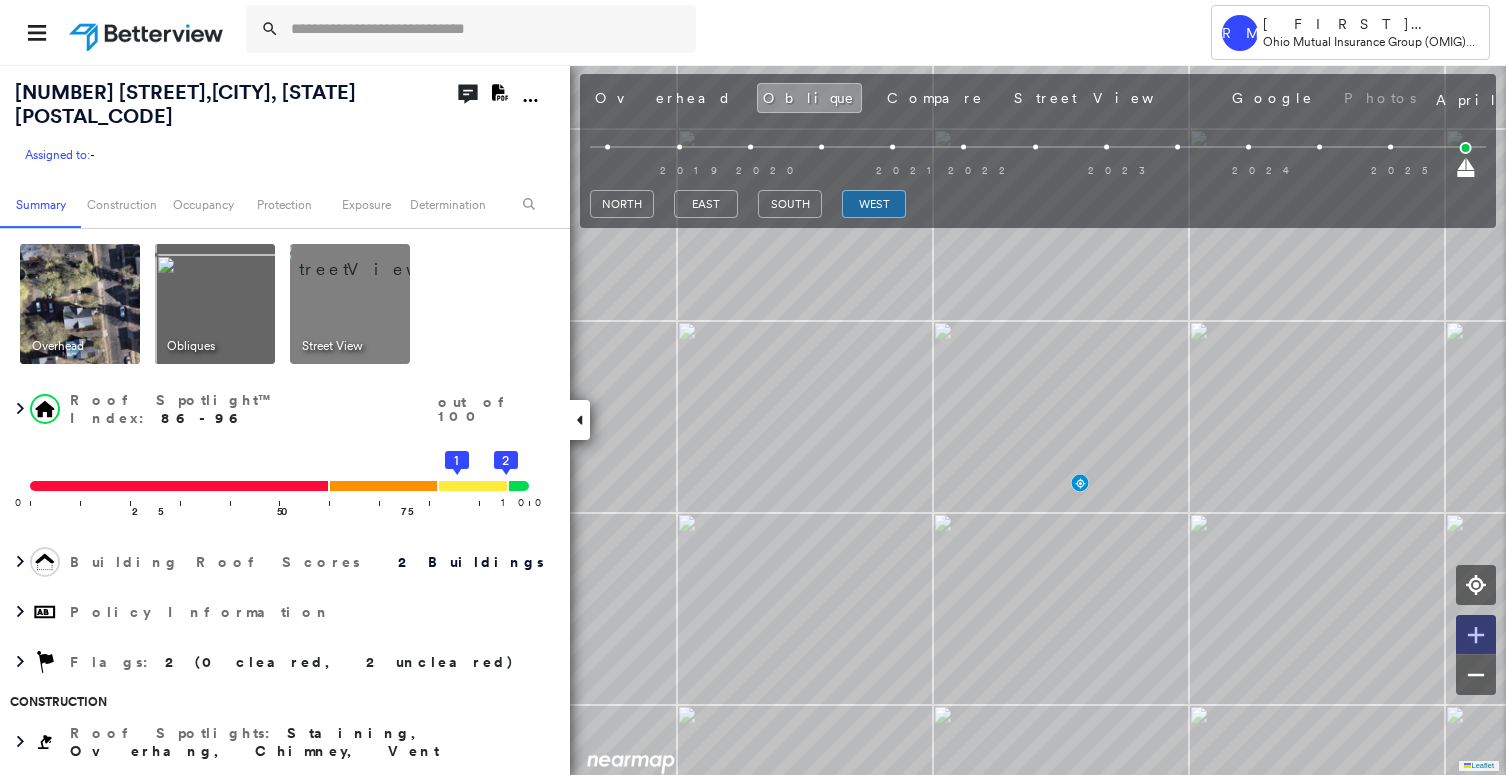 click 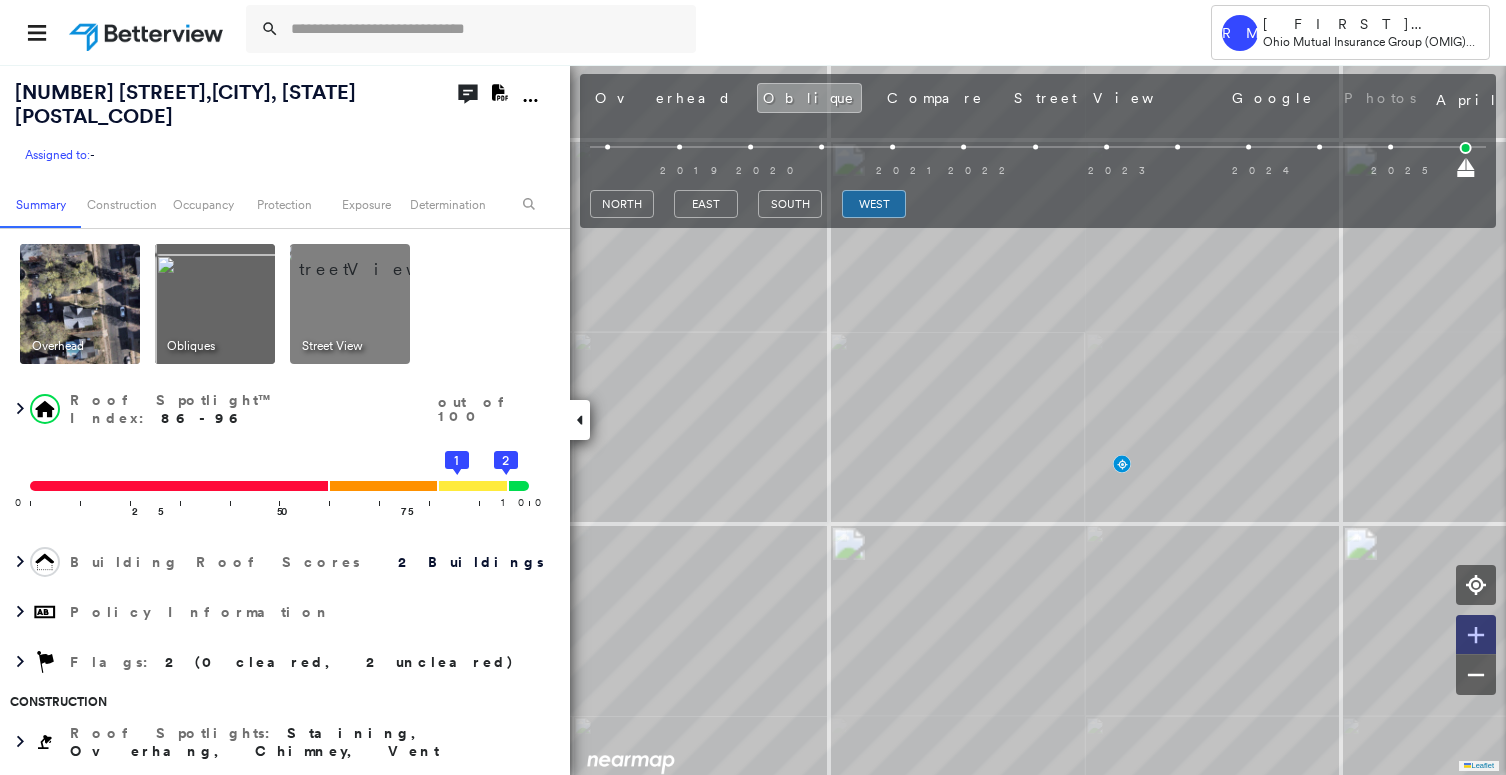 click 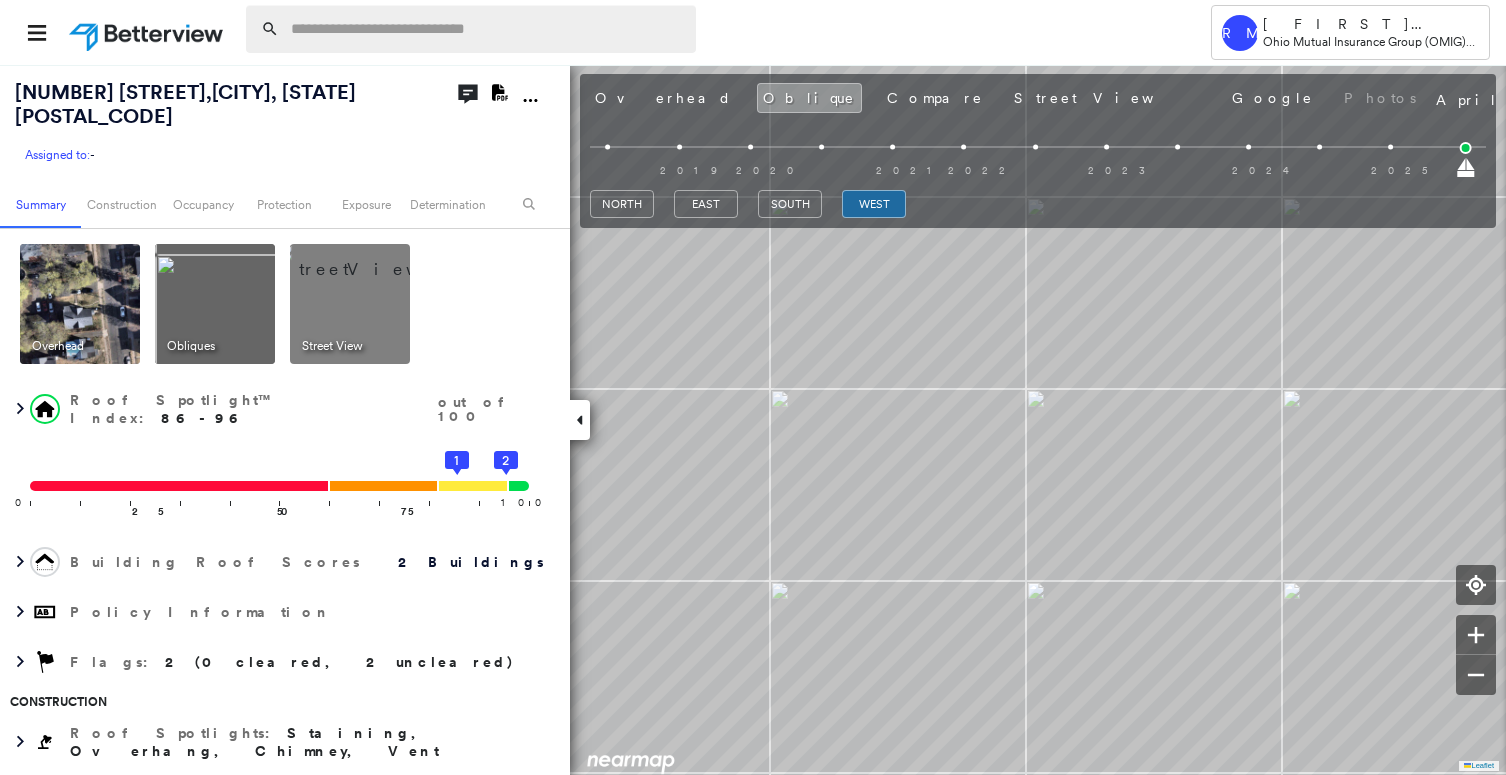 click at bounding box center (487, 29) 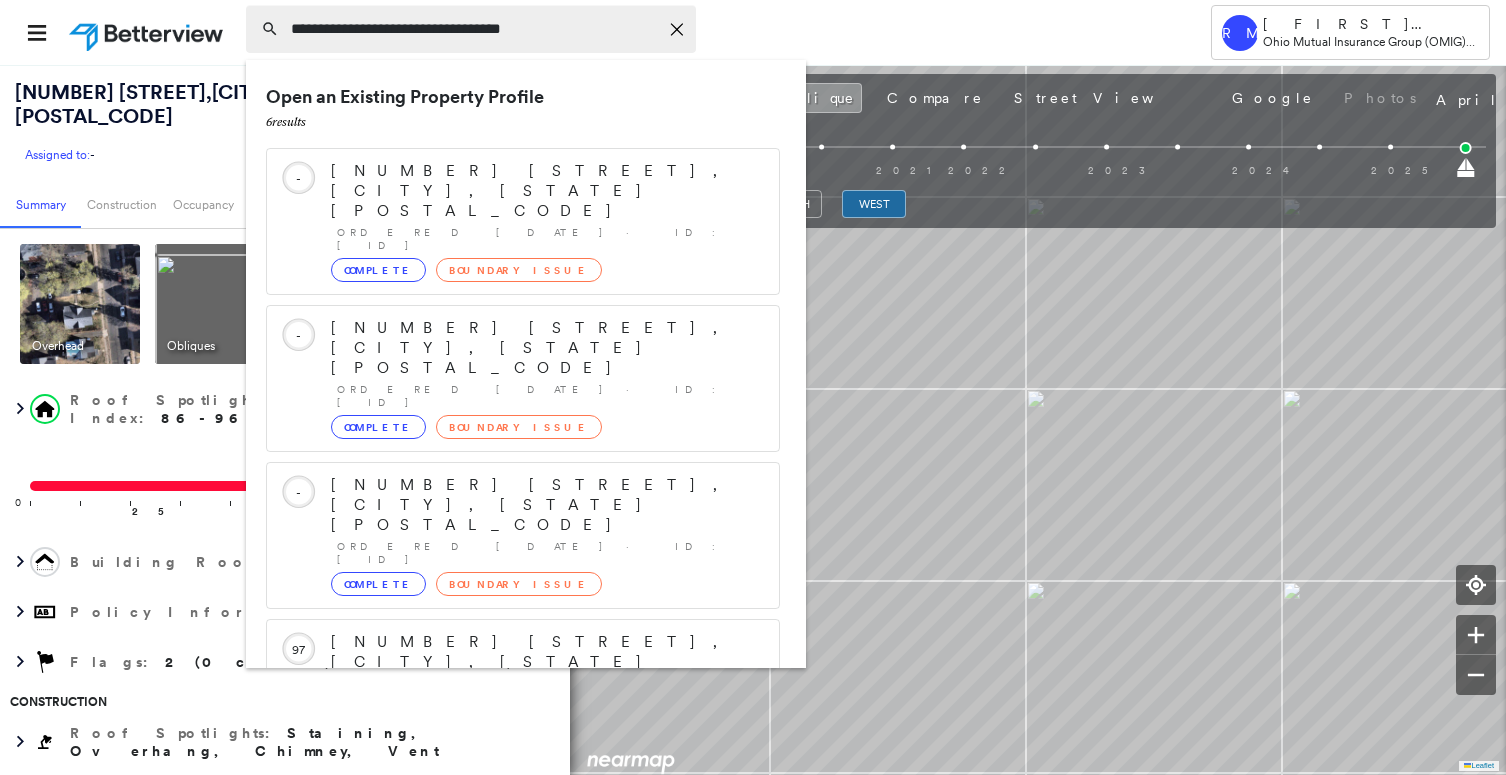 type on "**********" 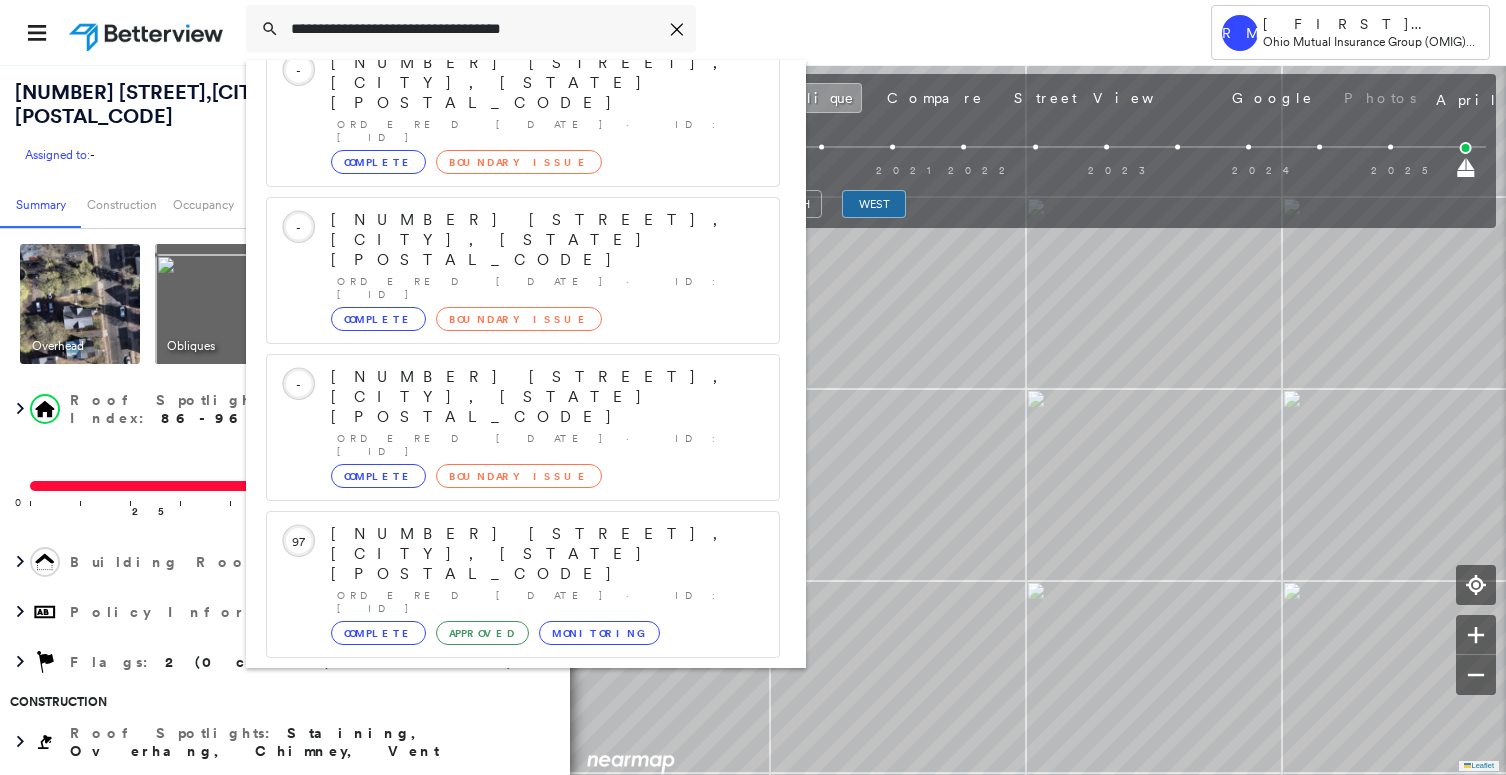 scroll, scrollTop: 213, scrollLeft: 0, axis: vertical 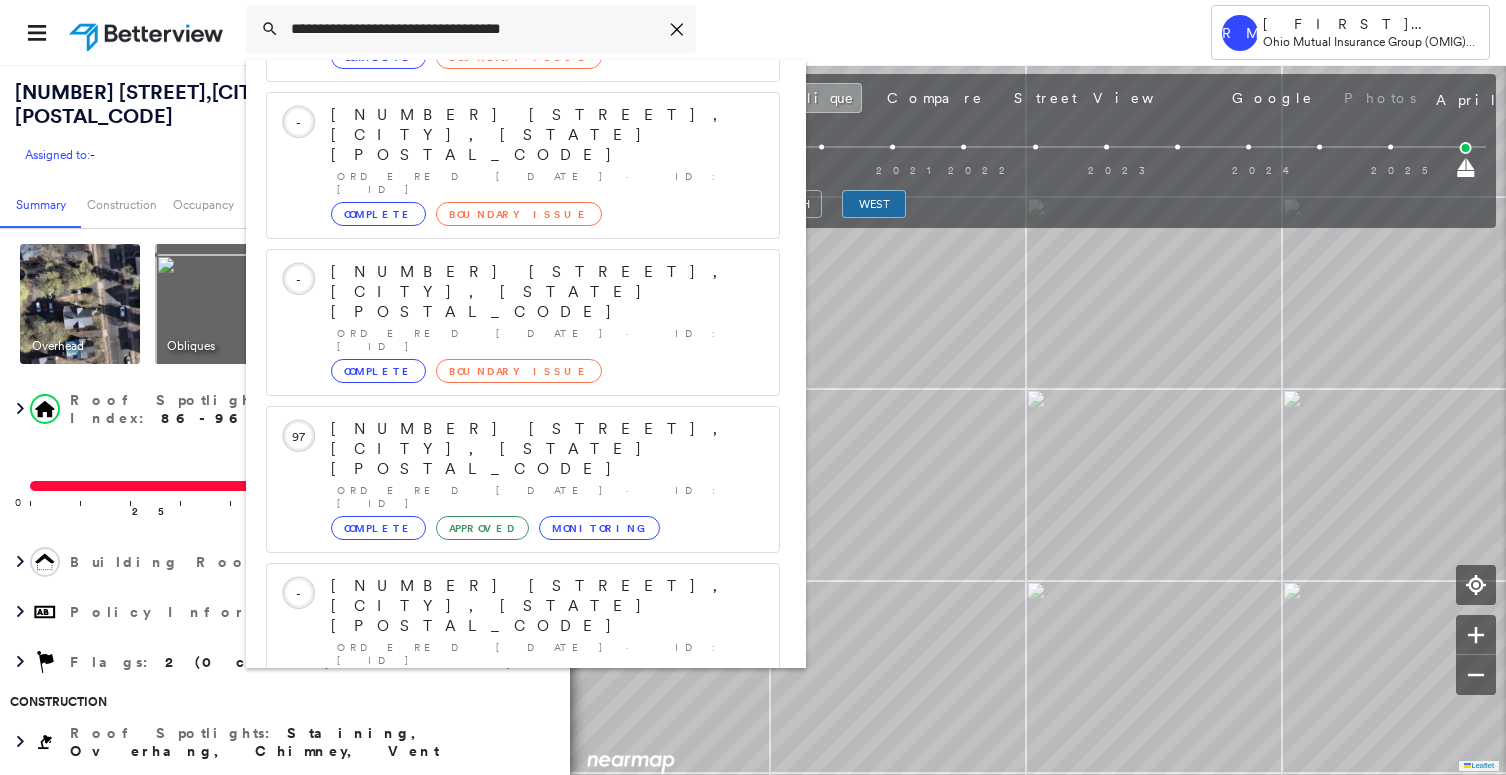 click on "[NUMBER] [STREET], [CITY], [STATE] [POSTAL_CODE]" at bounding box center [501, 898] 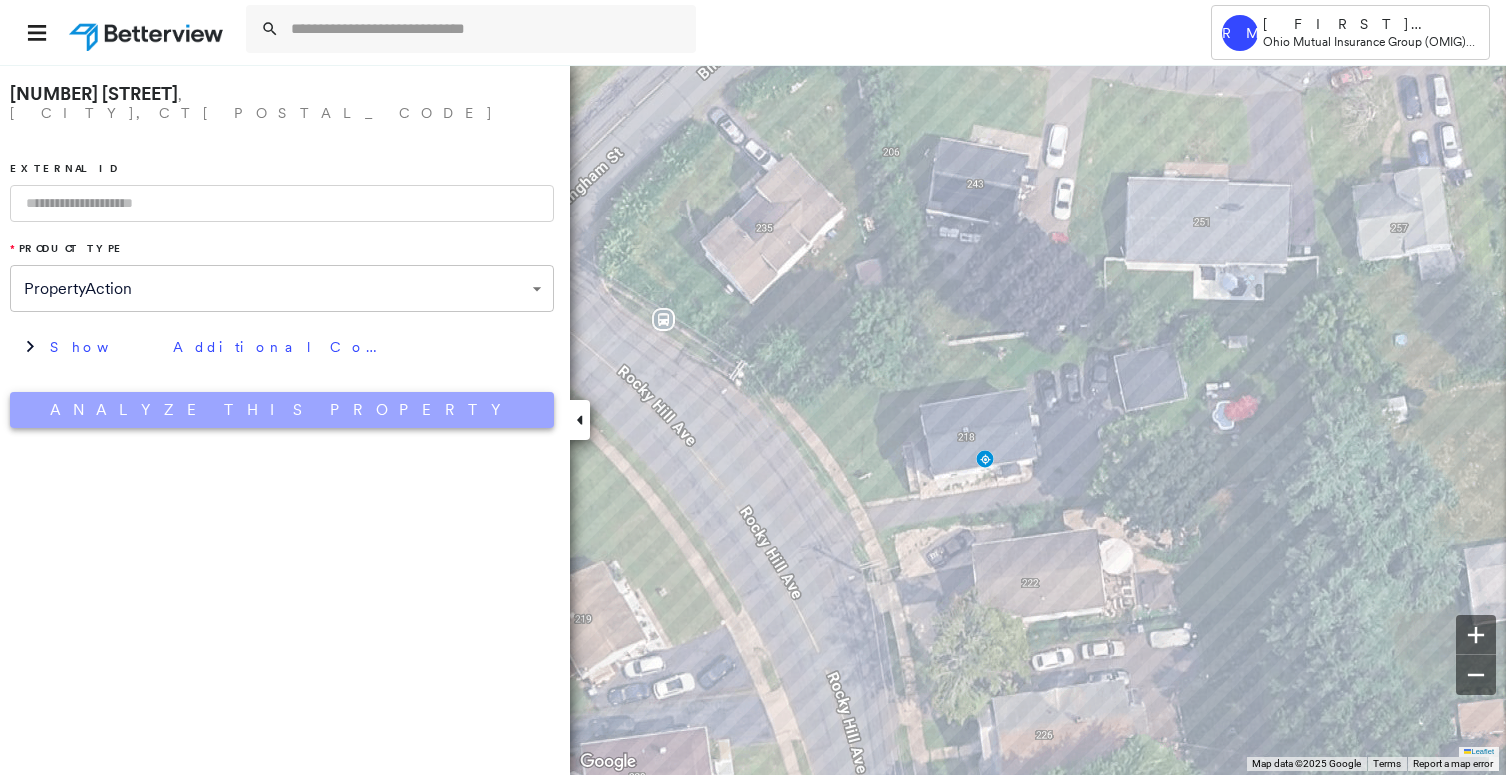 click on "Analyze This Property" at bounding box center (282, 410) 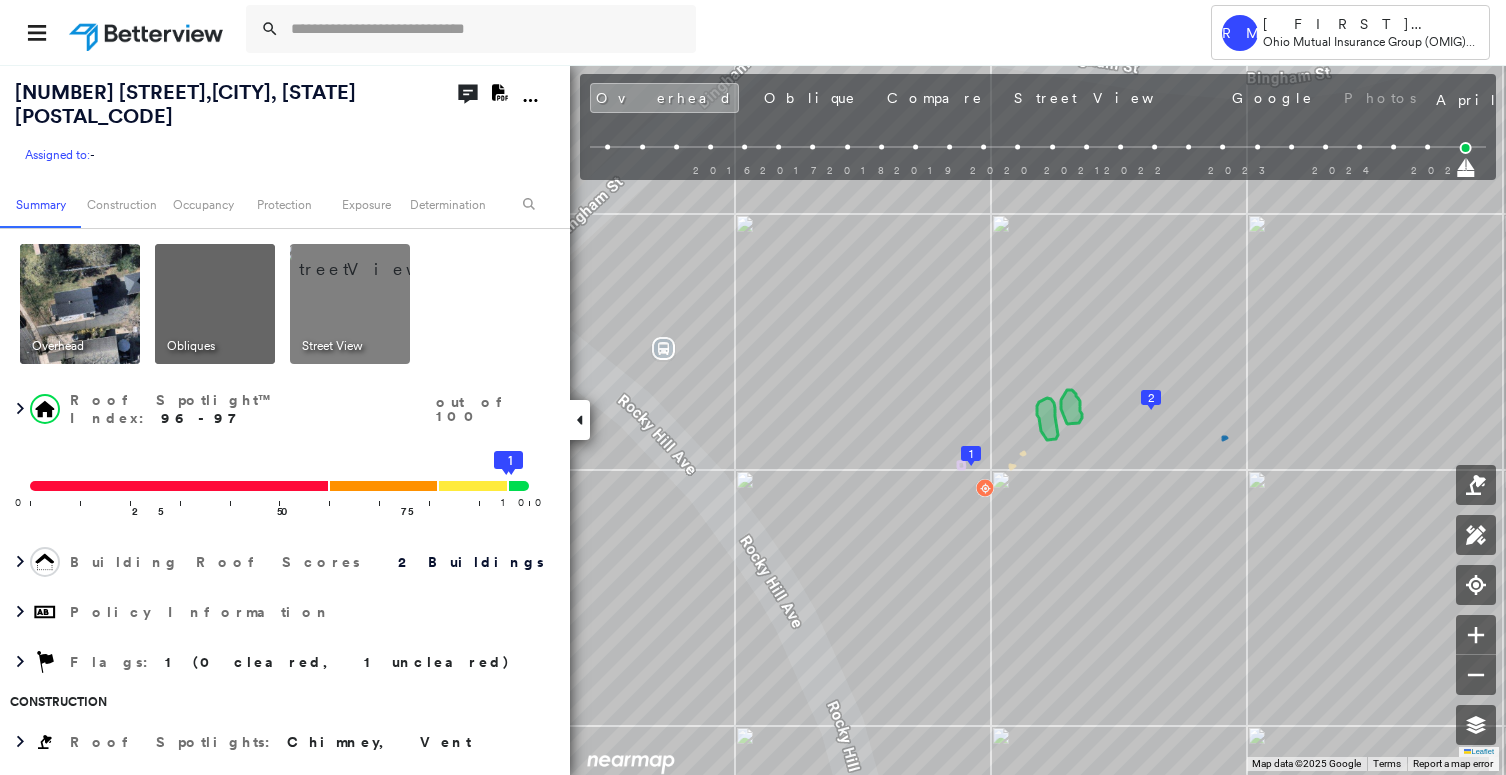 click at bounding box center (215, 304) 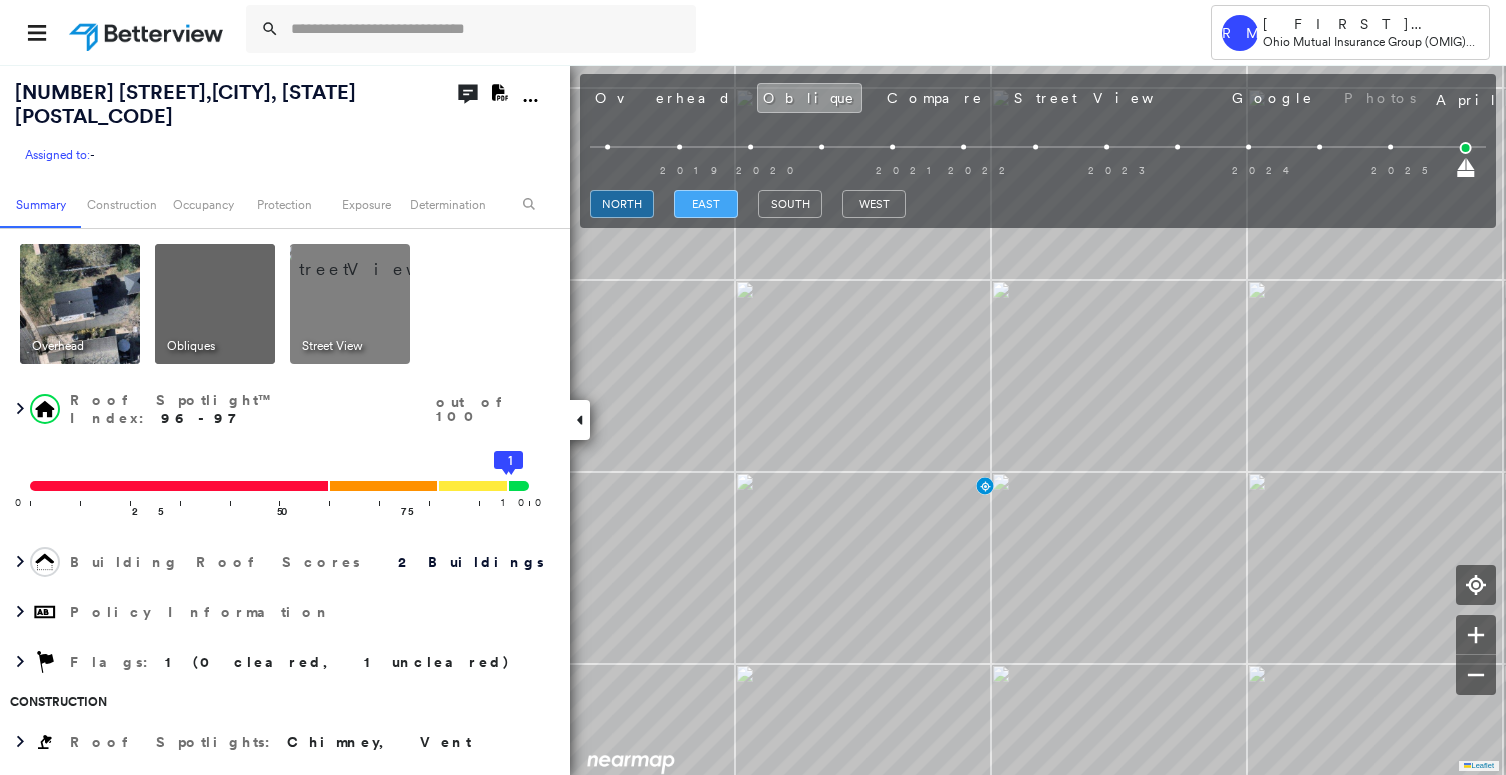 click on "east" at bounding box center (706, 204) 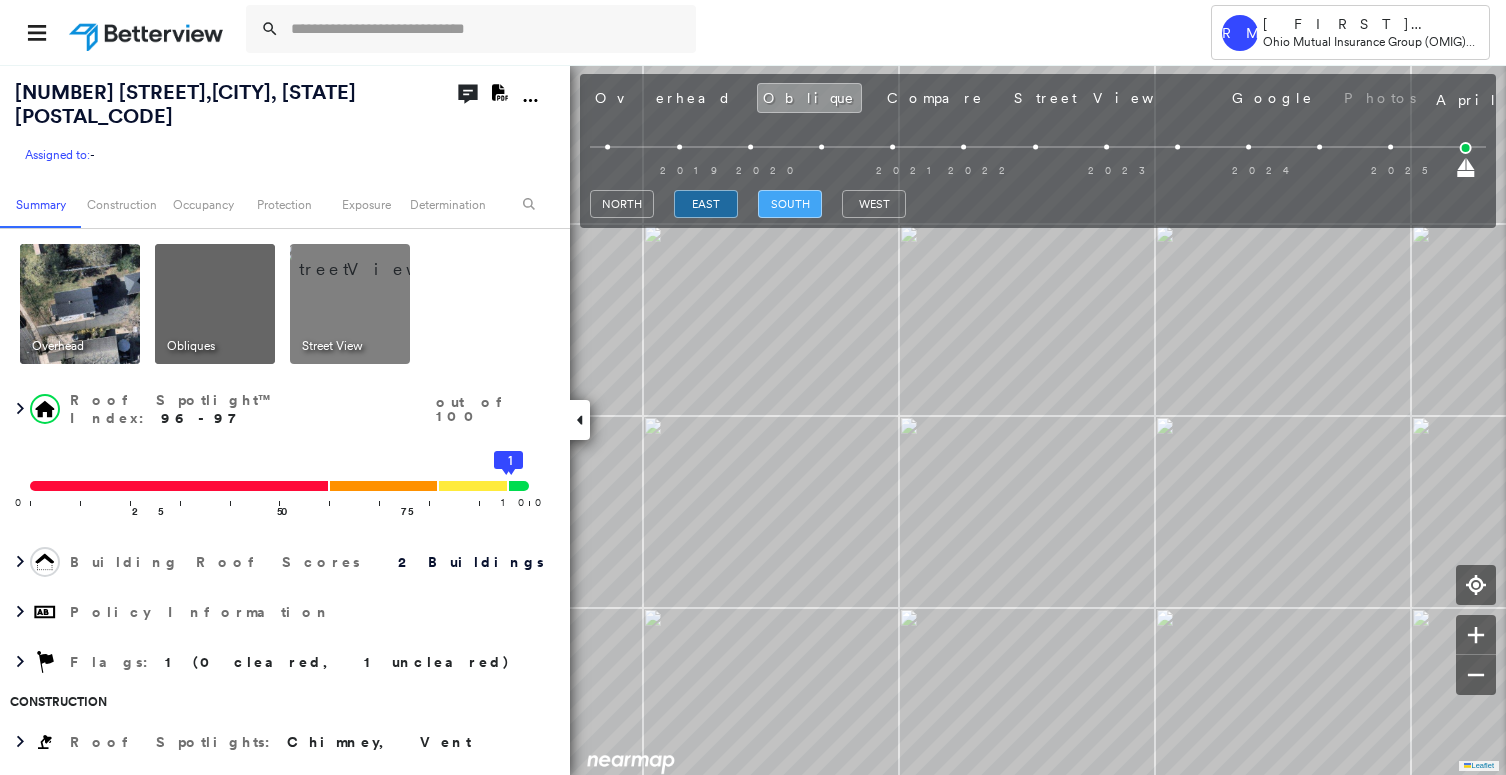 click on "south" at bounding box center (790, 204) 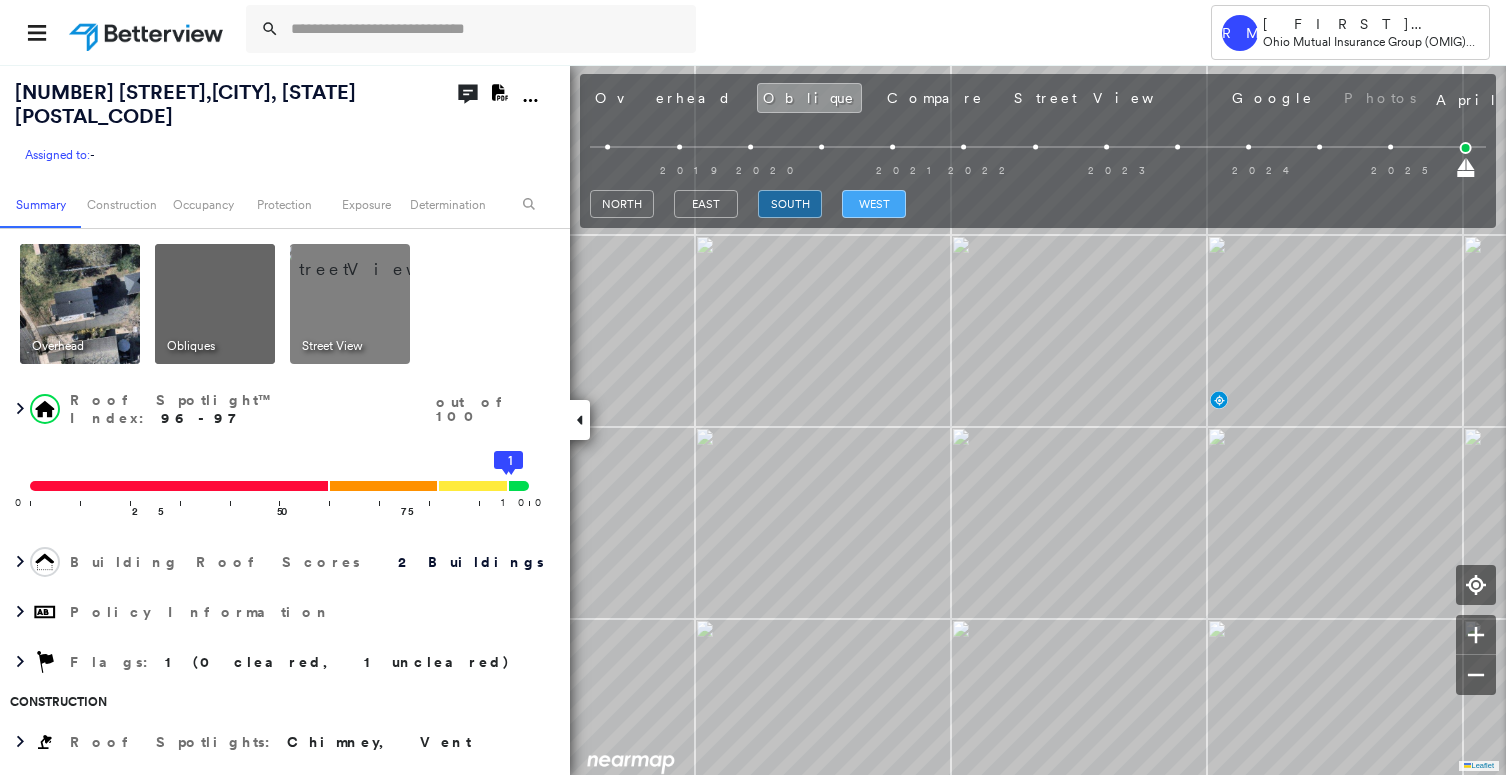 click on "west" at bounding box center [874, 204] 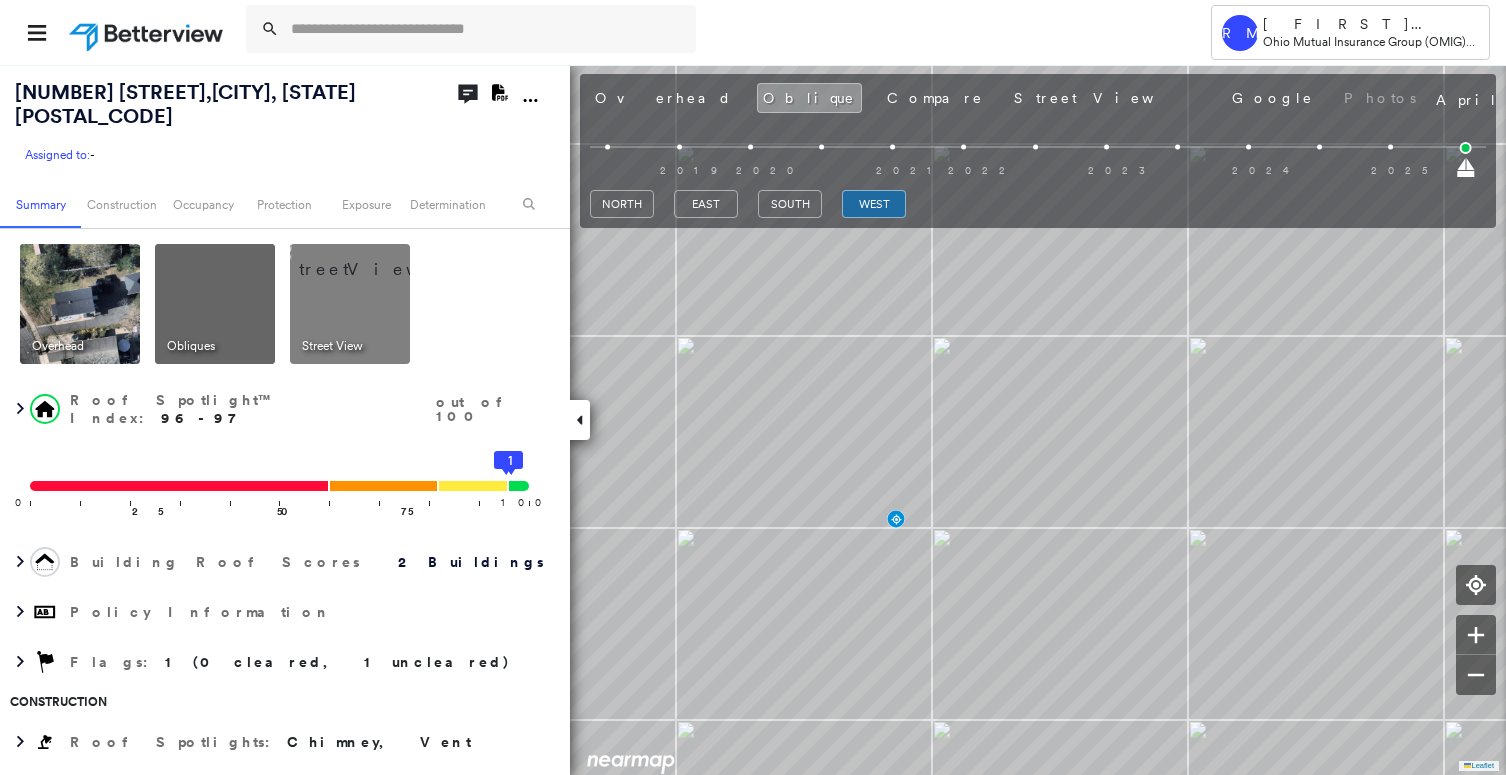 click at bounding box center [374, 259] 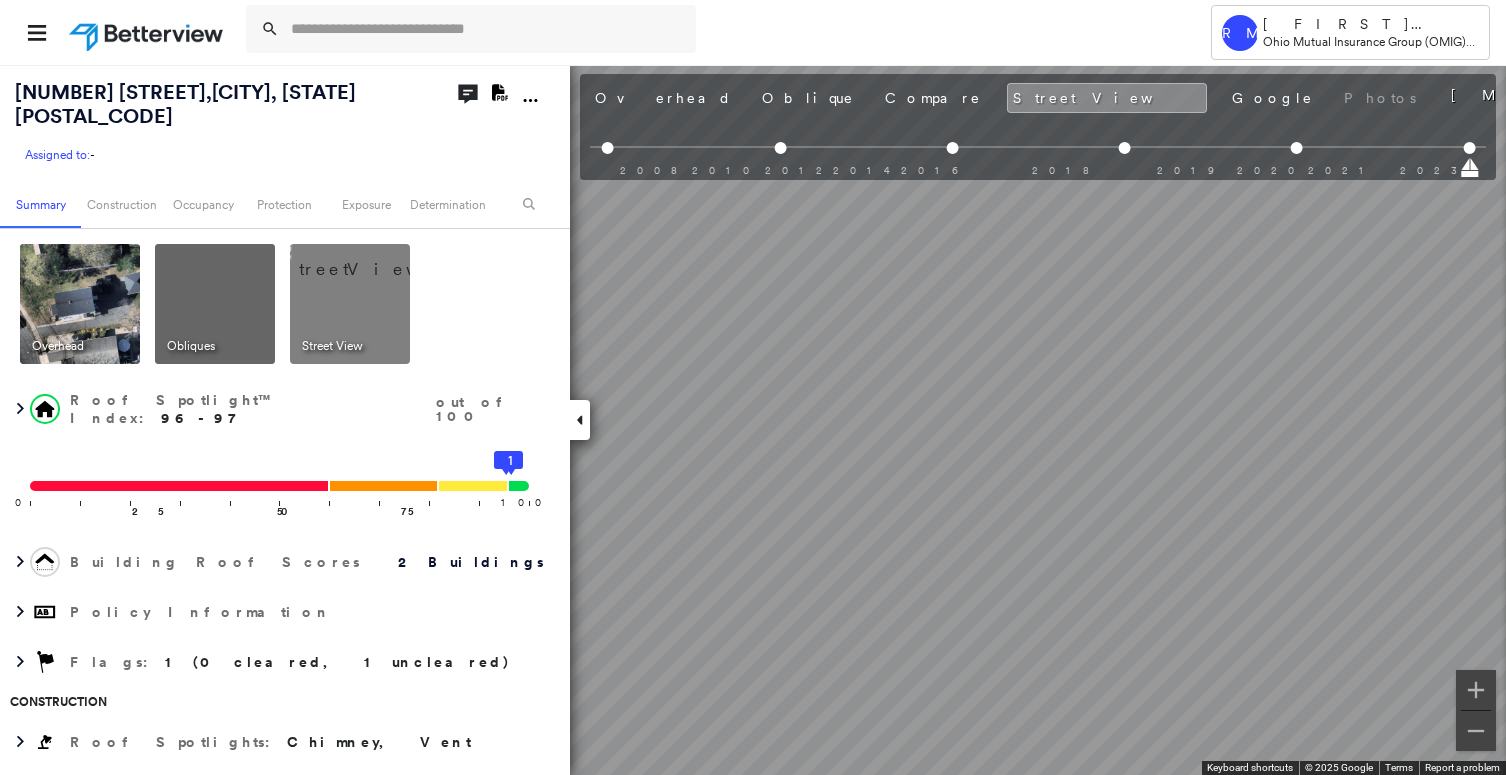 scroll, scrollTop: 0, scrollLeft: 92, axis: horizontal 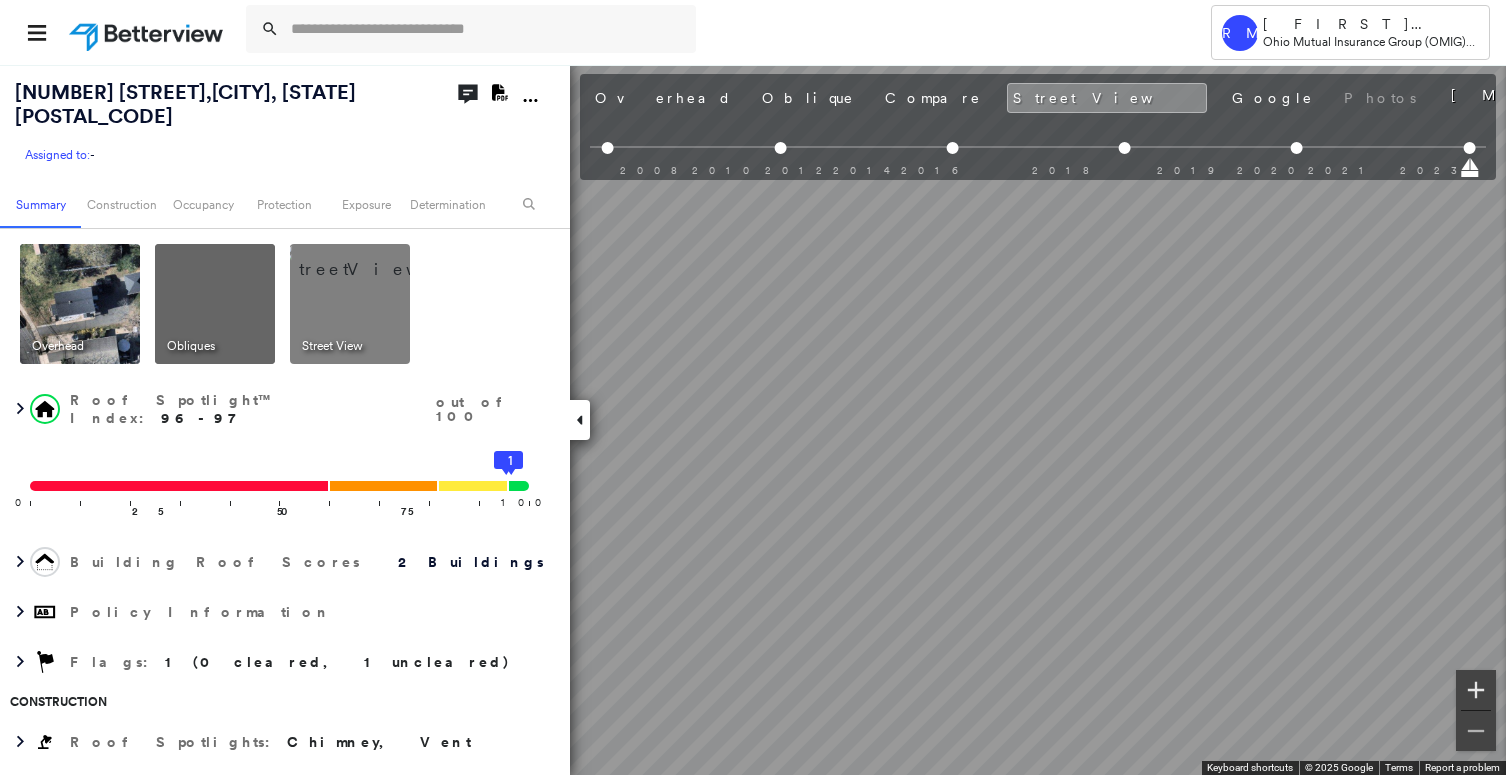 click at bounding box center (1476, 690) 